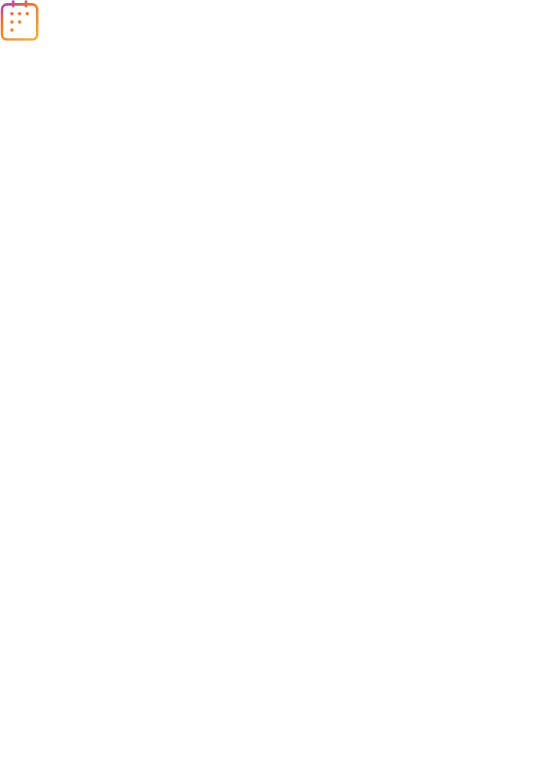 scroll, scrollTop: 0, scrollLeft: 0, axis: both 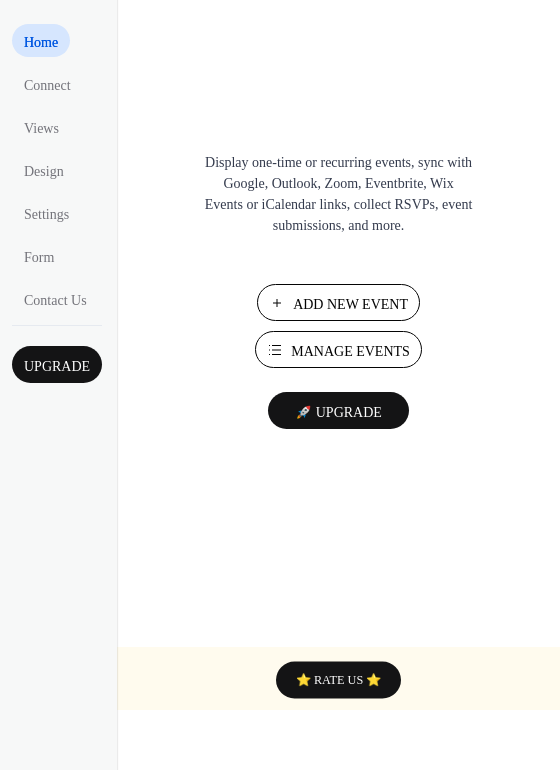click on "Manage Events" at bounding box center (350, 351) 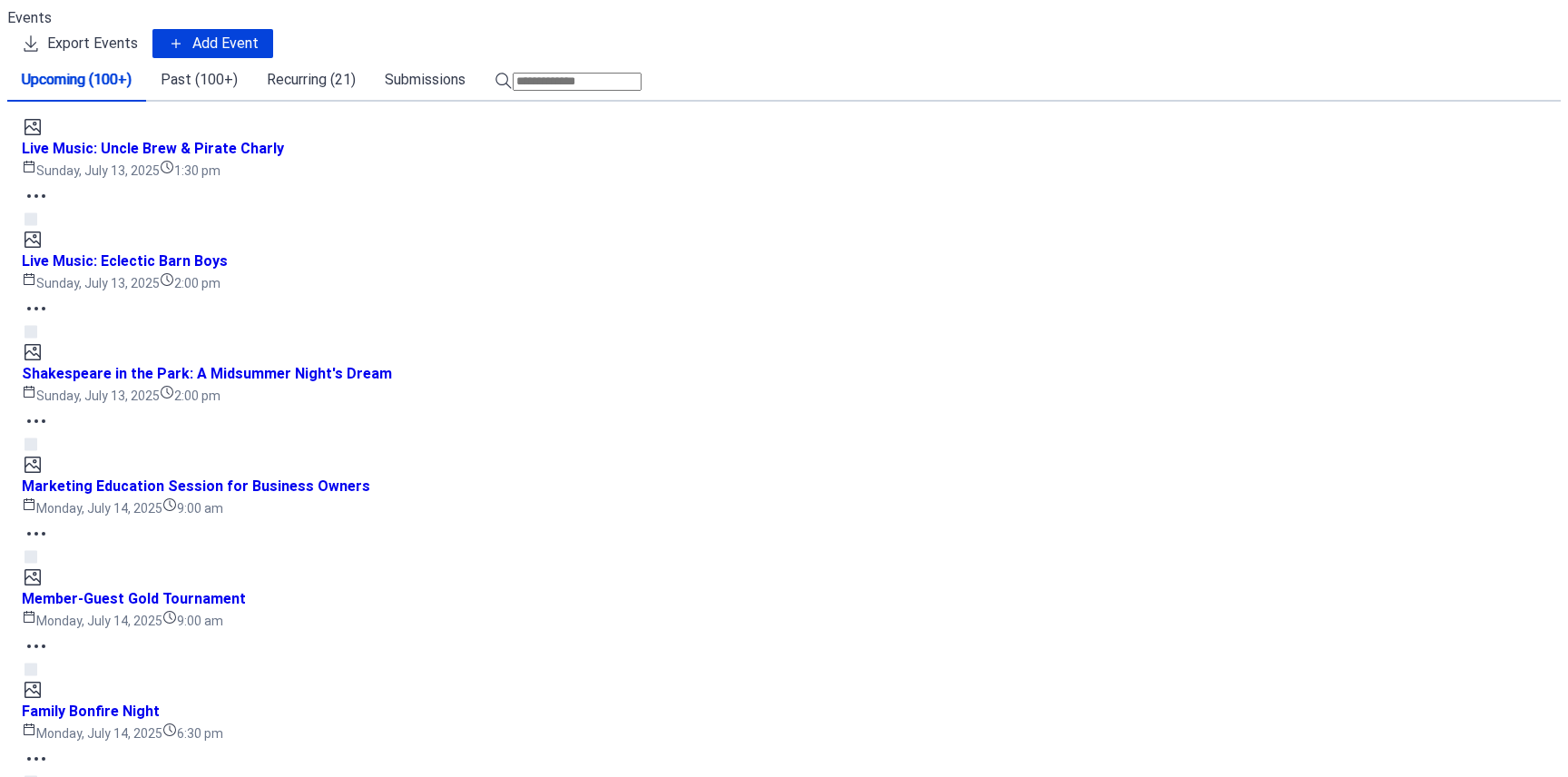 scroll, scrollTop: 0, scrollLeft: 0, axis: both 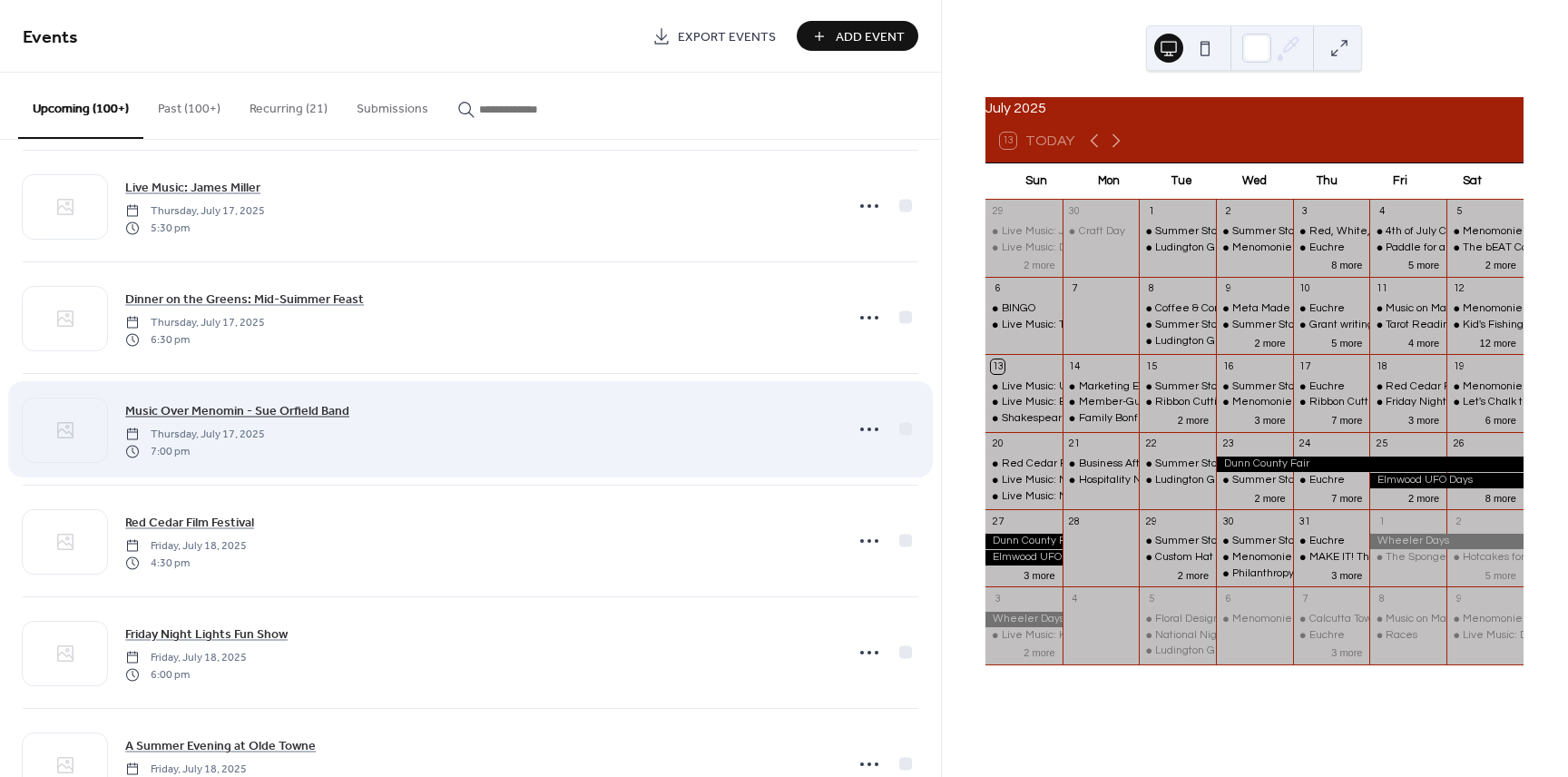 click on "Music Over Menomin - Sue Orfield Band" at bounding box center (237, 411) 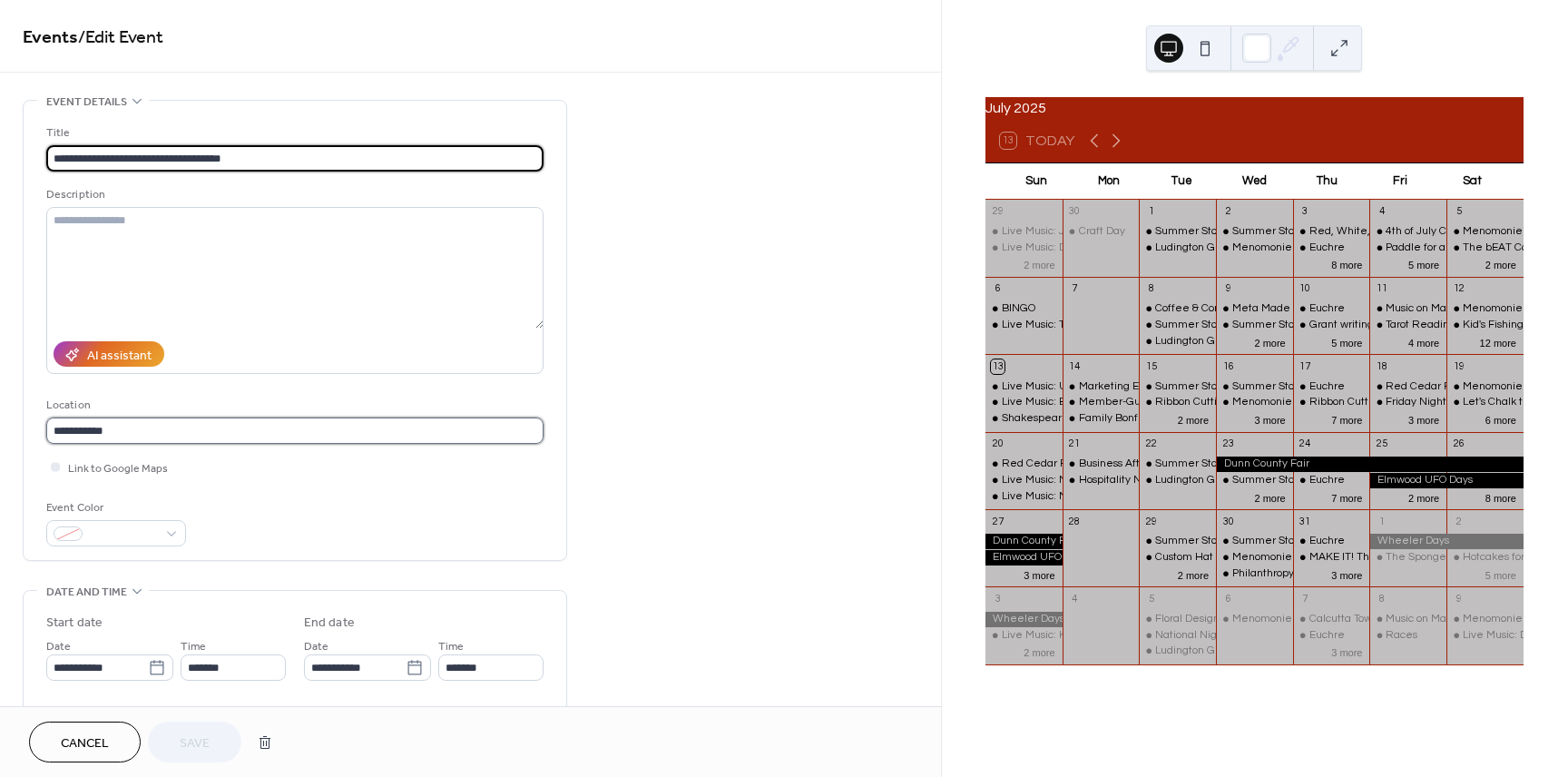 click on "**********" at bounding box center (295, 430) 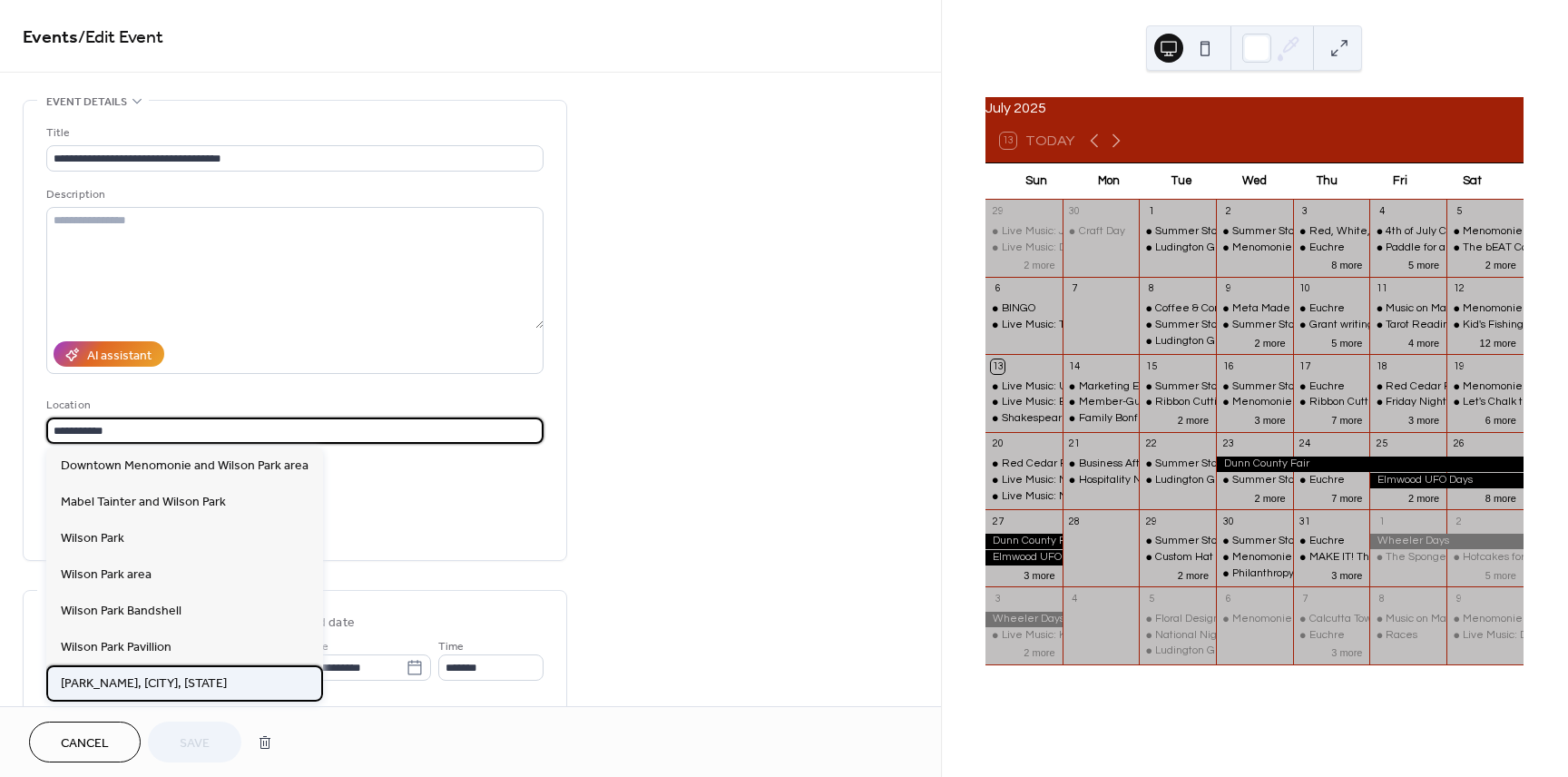 click on "Wilson Park, Menomonie, WI" at bounding box center [143, 684] 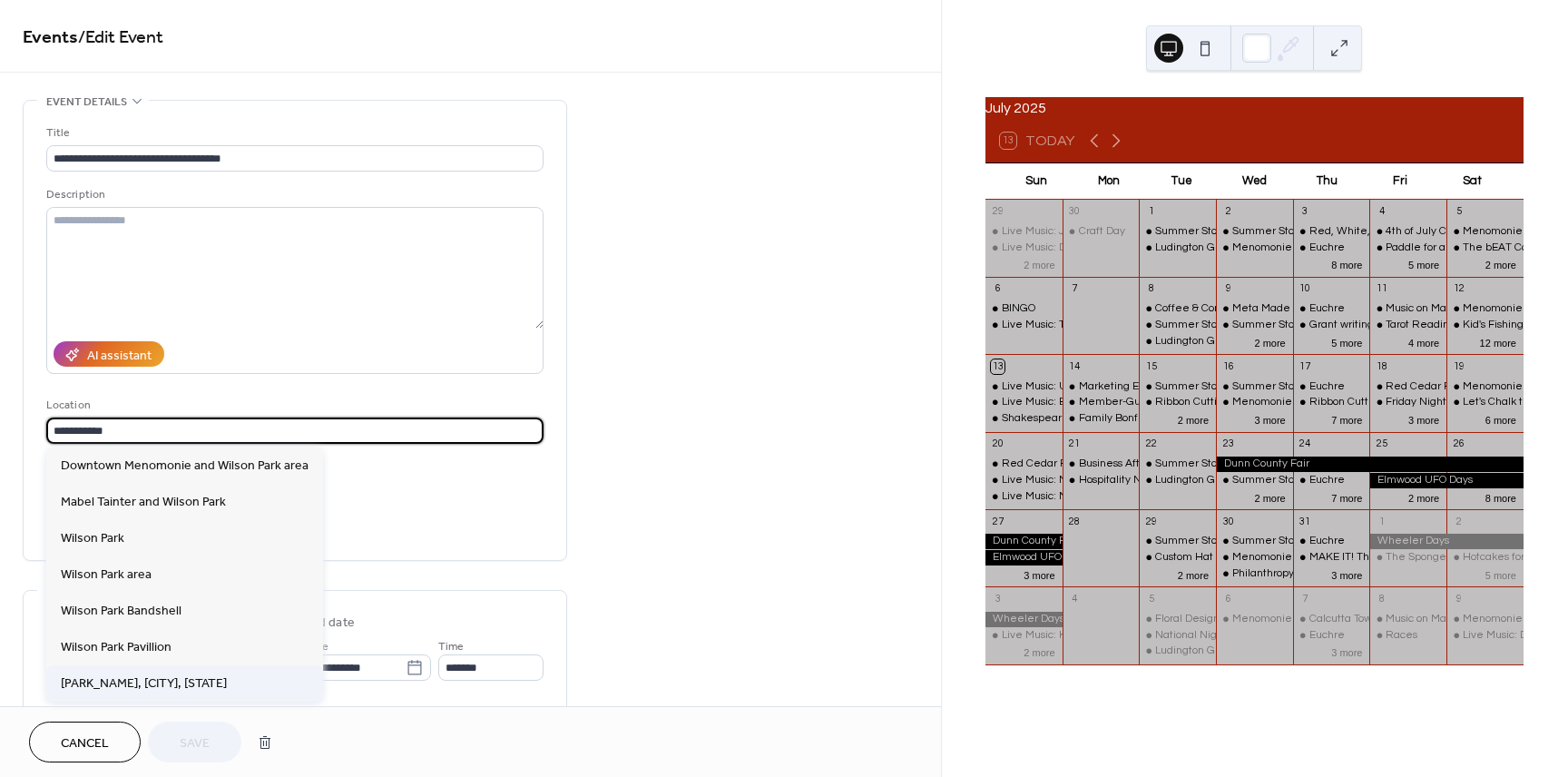 type on "**********" 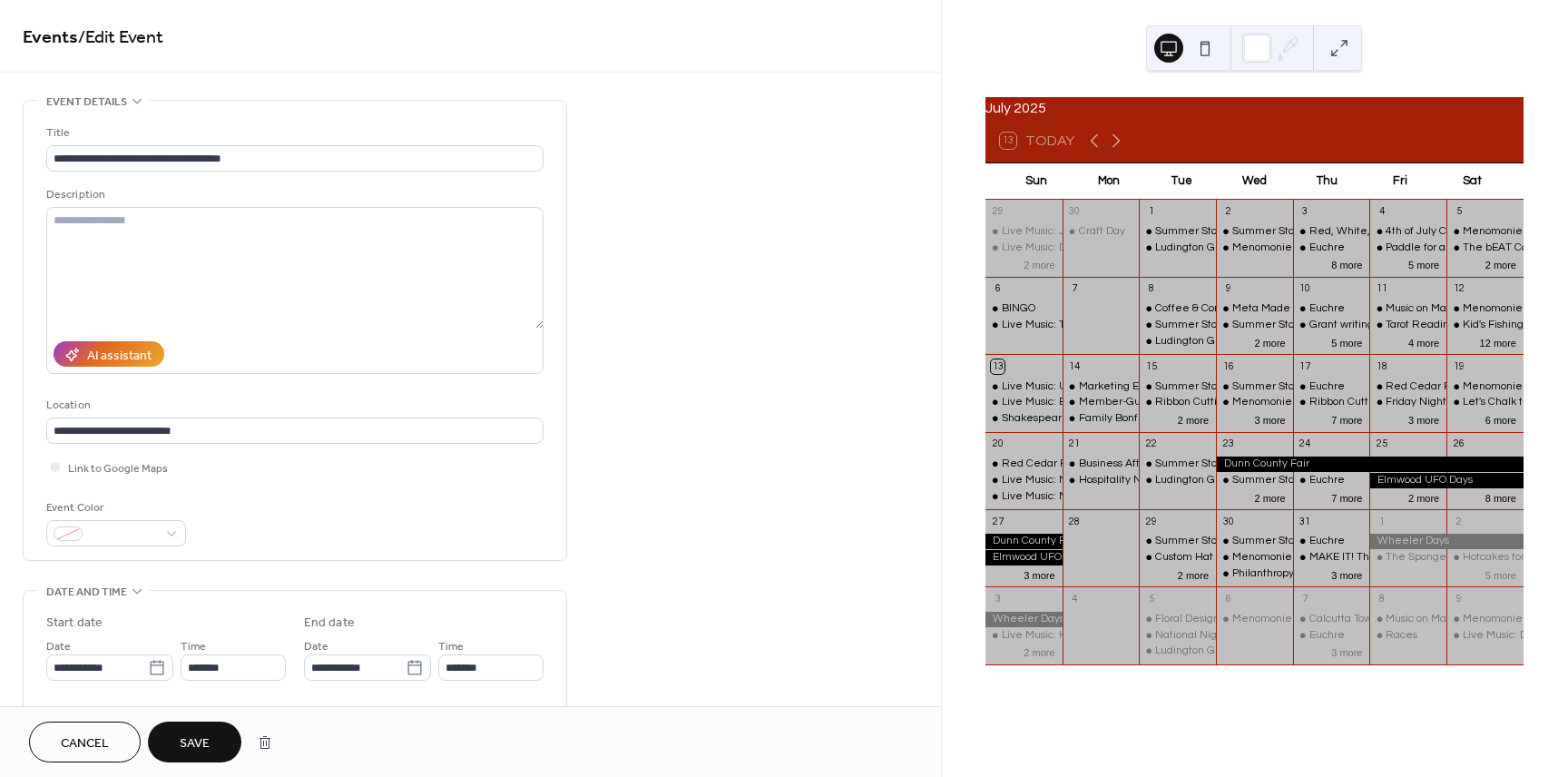click on "Save" at bounding box center [194, 743] 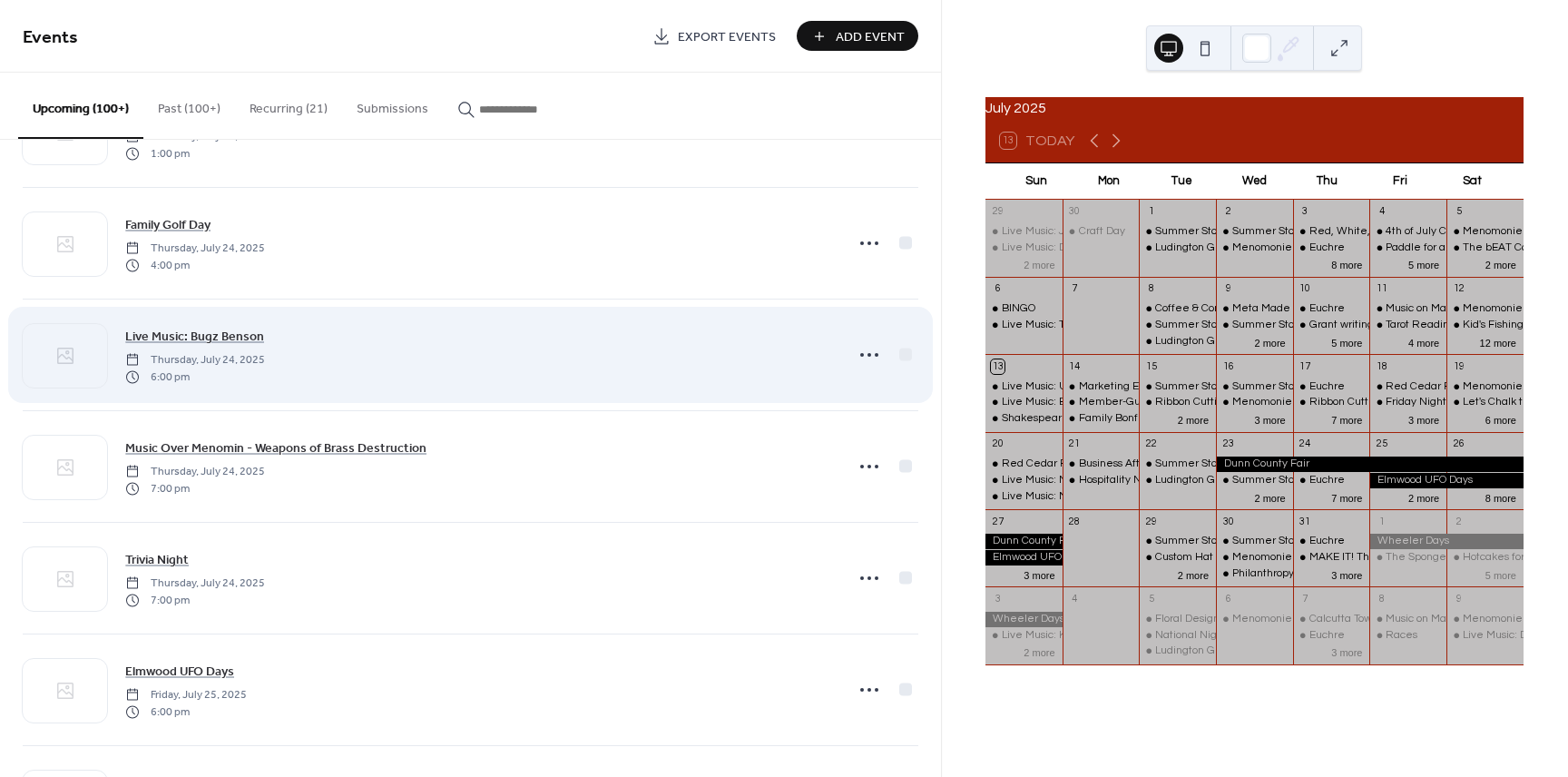 scroll, scrollTop: 3890, scrollLeft: 0, axis: vertical 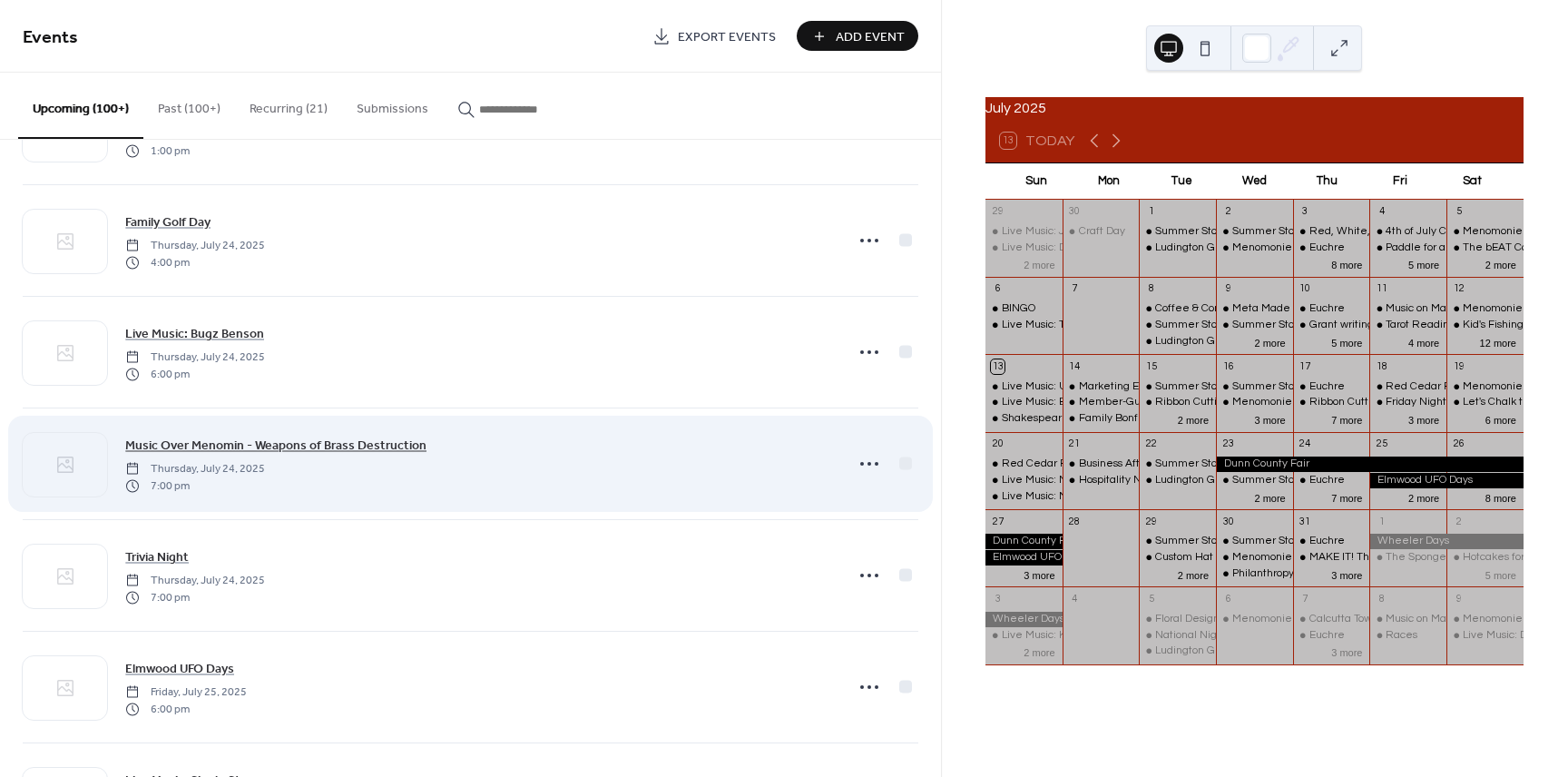 click on "Music Over Menomin - Weapons of Brass Destruction" at bounding box center [276, 446] 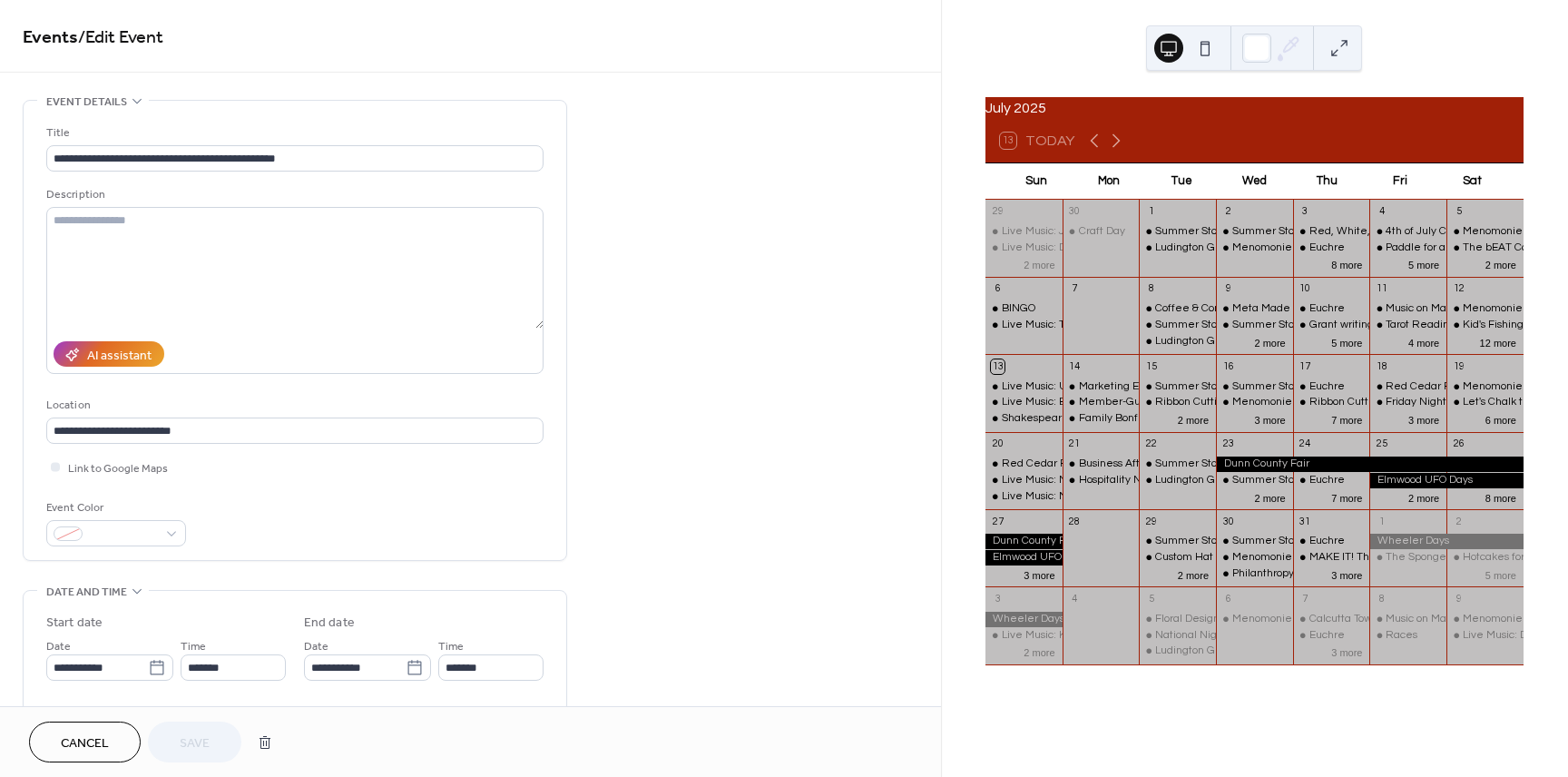 click on "Cancel" at bounding box center [84, 743] 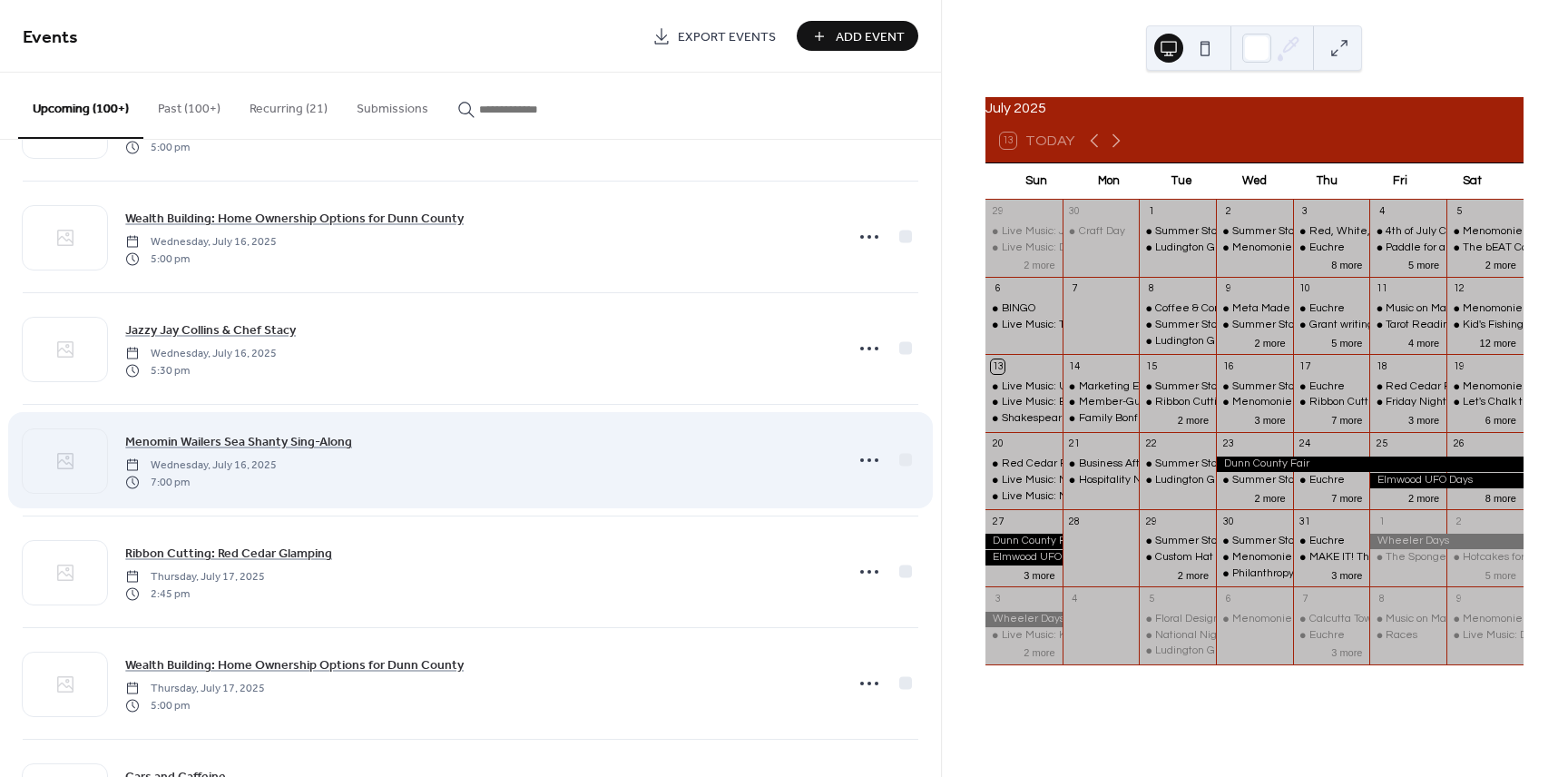 scroll, scrollTop: 776, scrollLeft: 0, axis: vertical 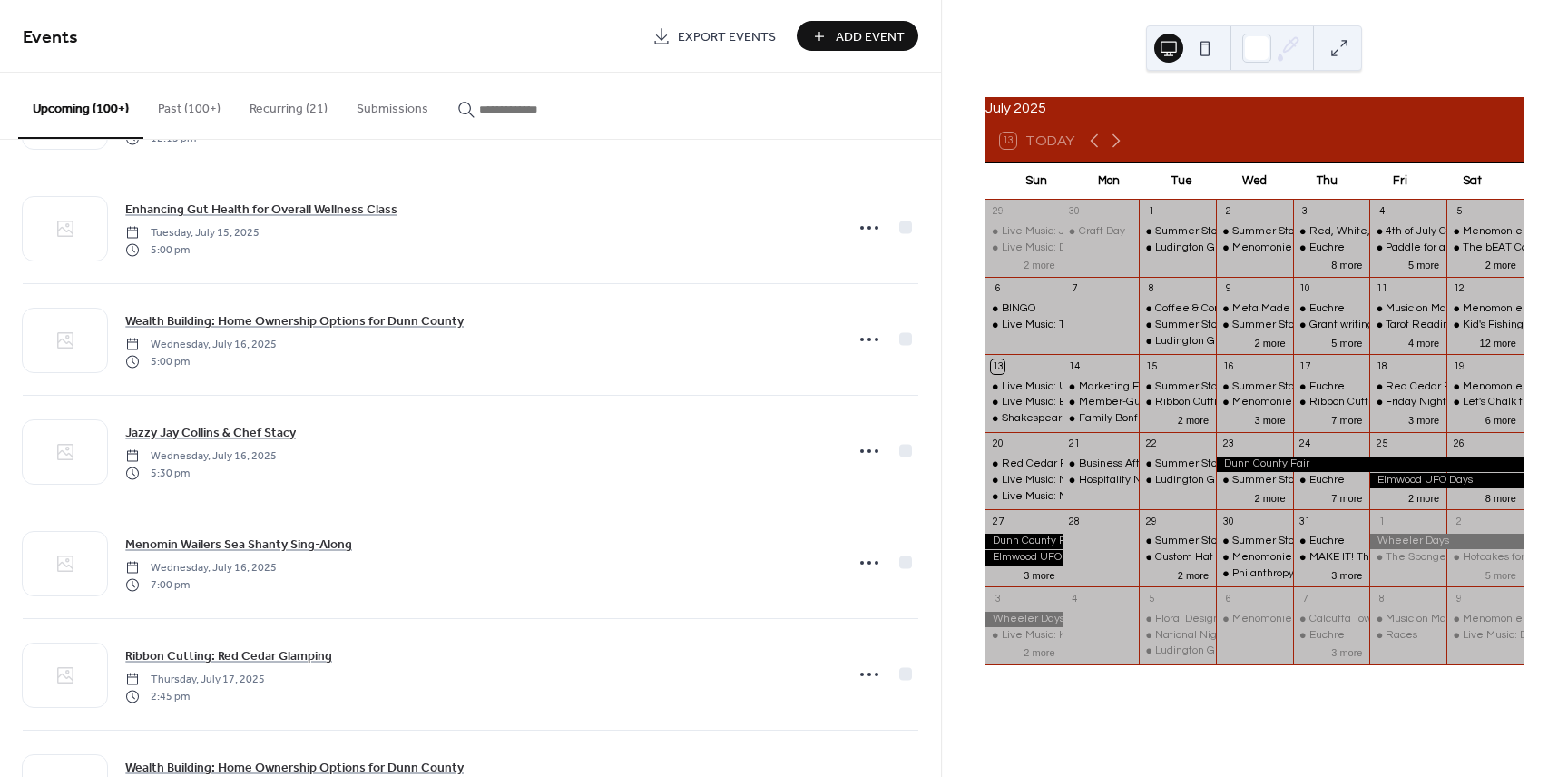 click on "Add Event" at bounding box center [870, 37] 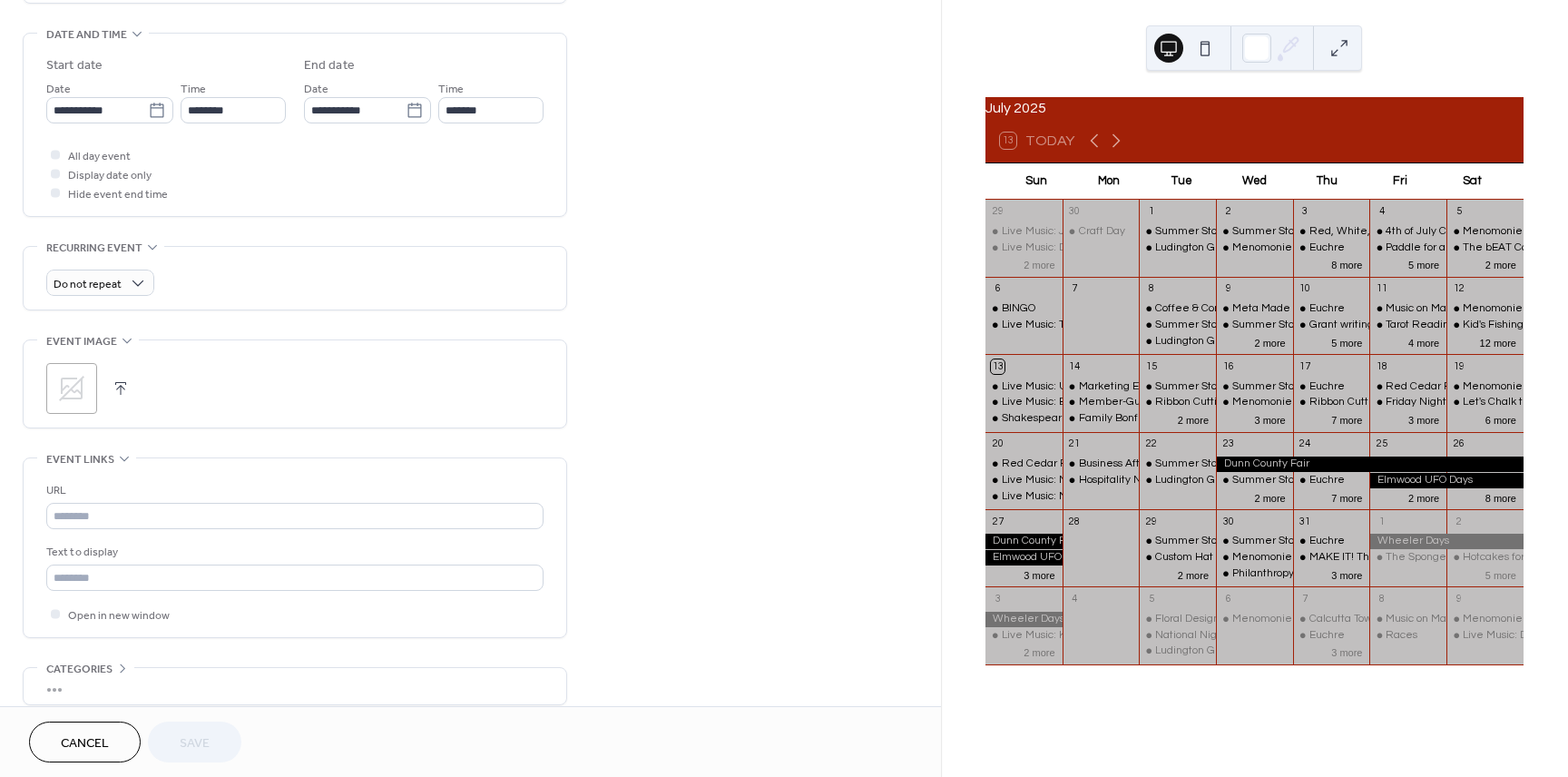 scroll, scrollTop: 642, scrollLeft: 0, axis: vertical 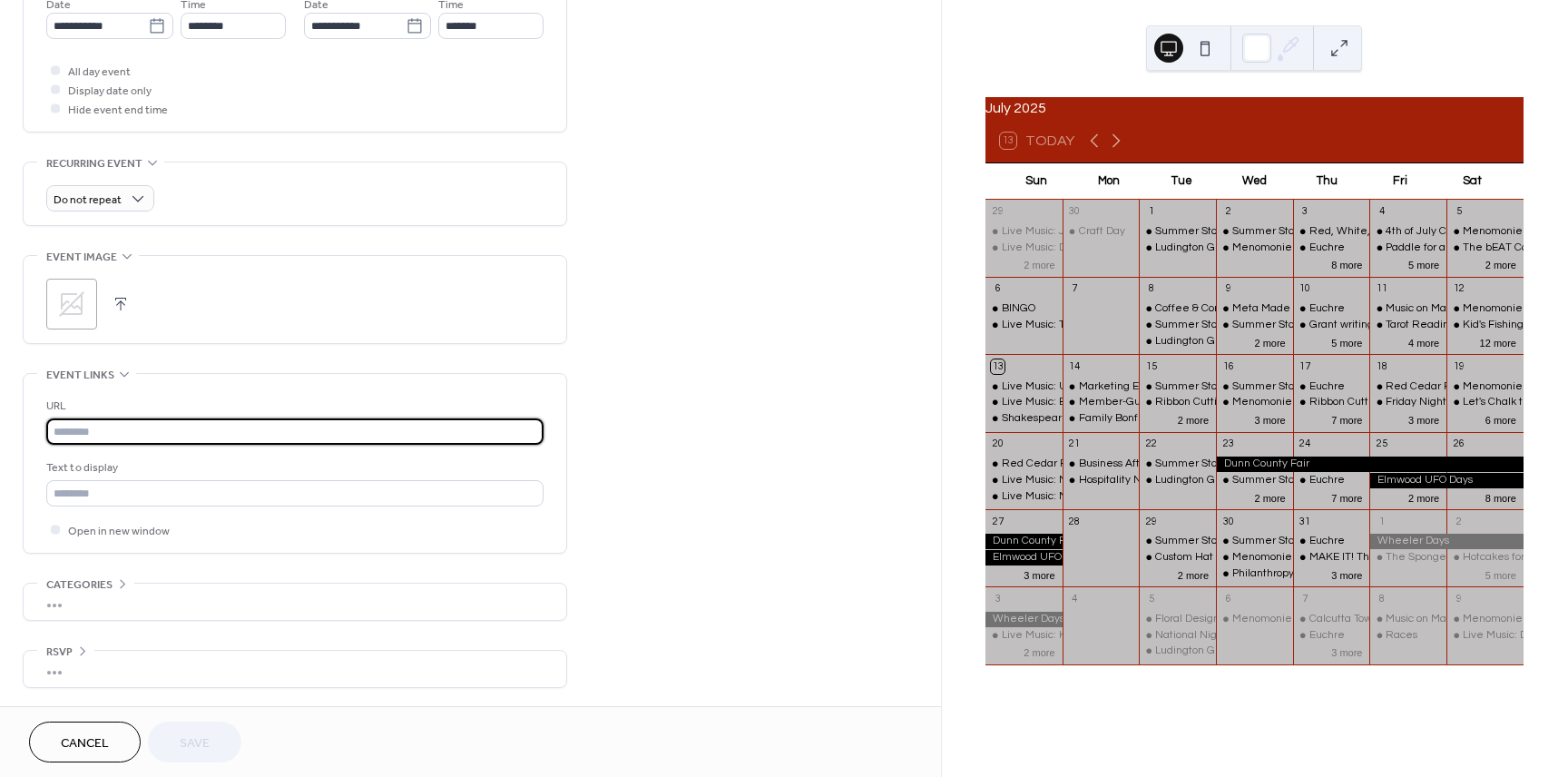 paste on "**********" 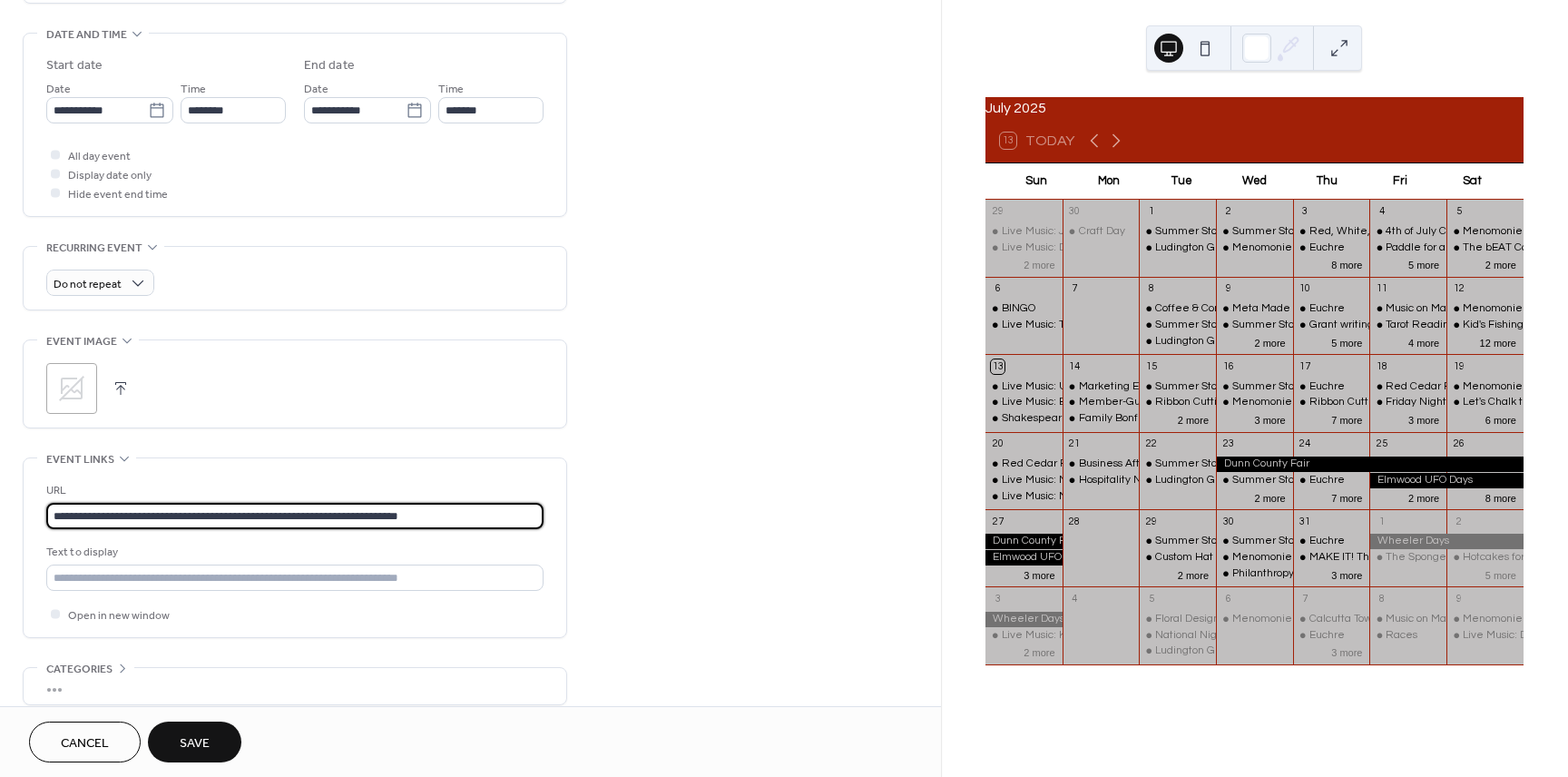 scroll, scrollTop: 442, scrollLeft: 0, axis: vertical 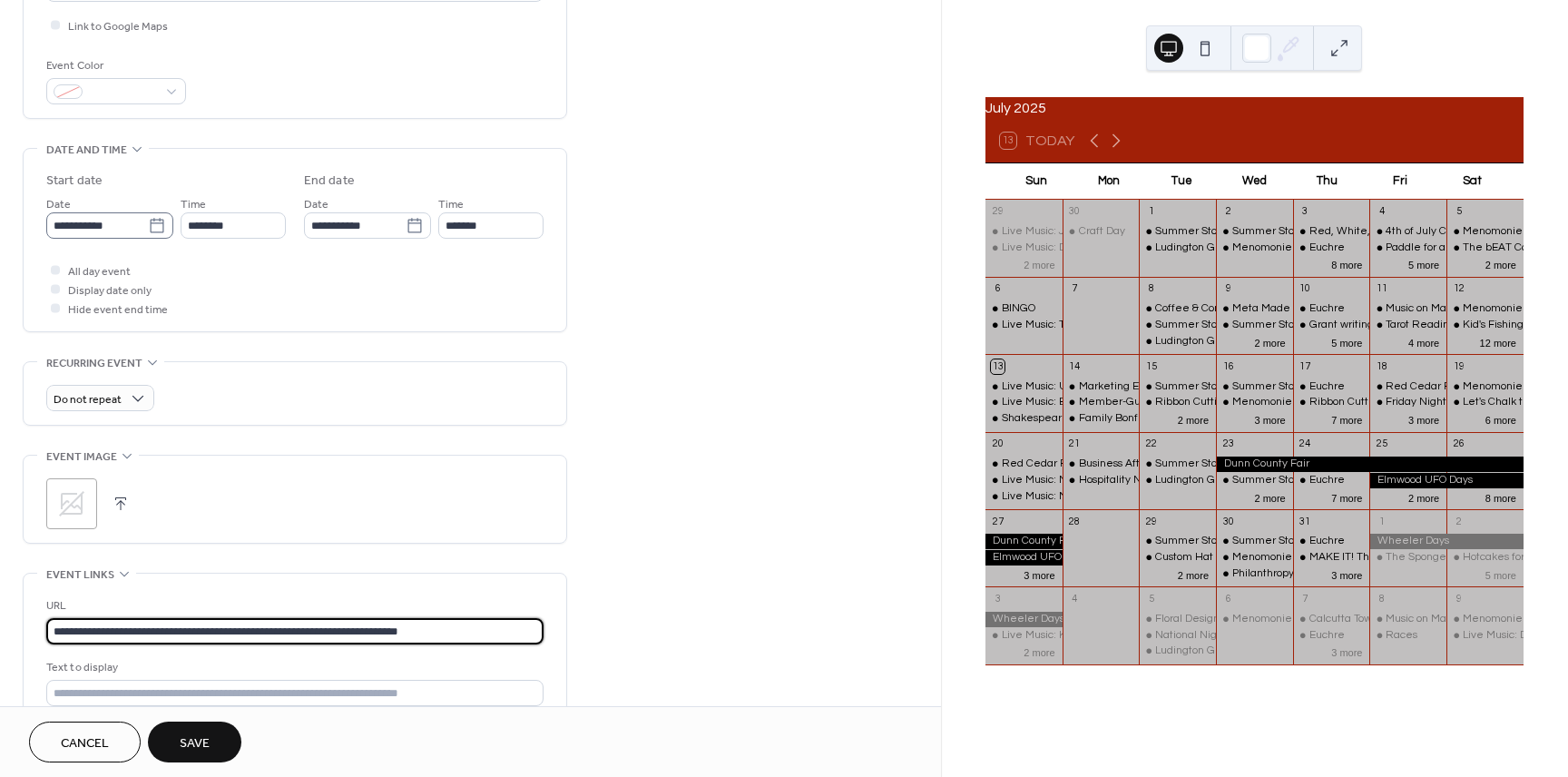 type on "**********" 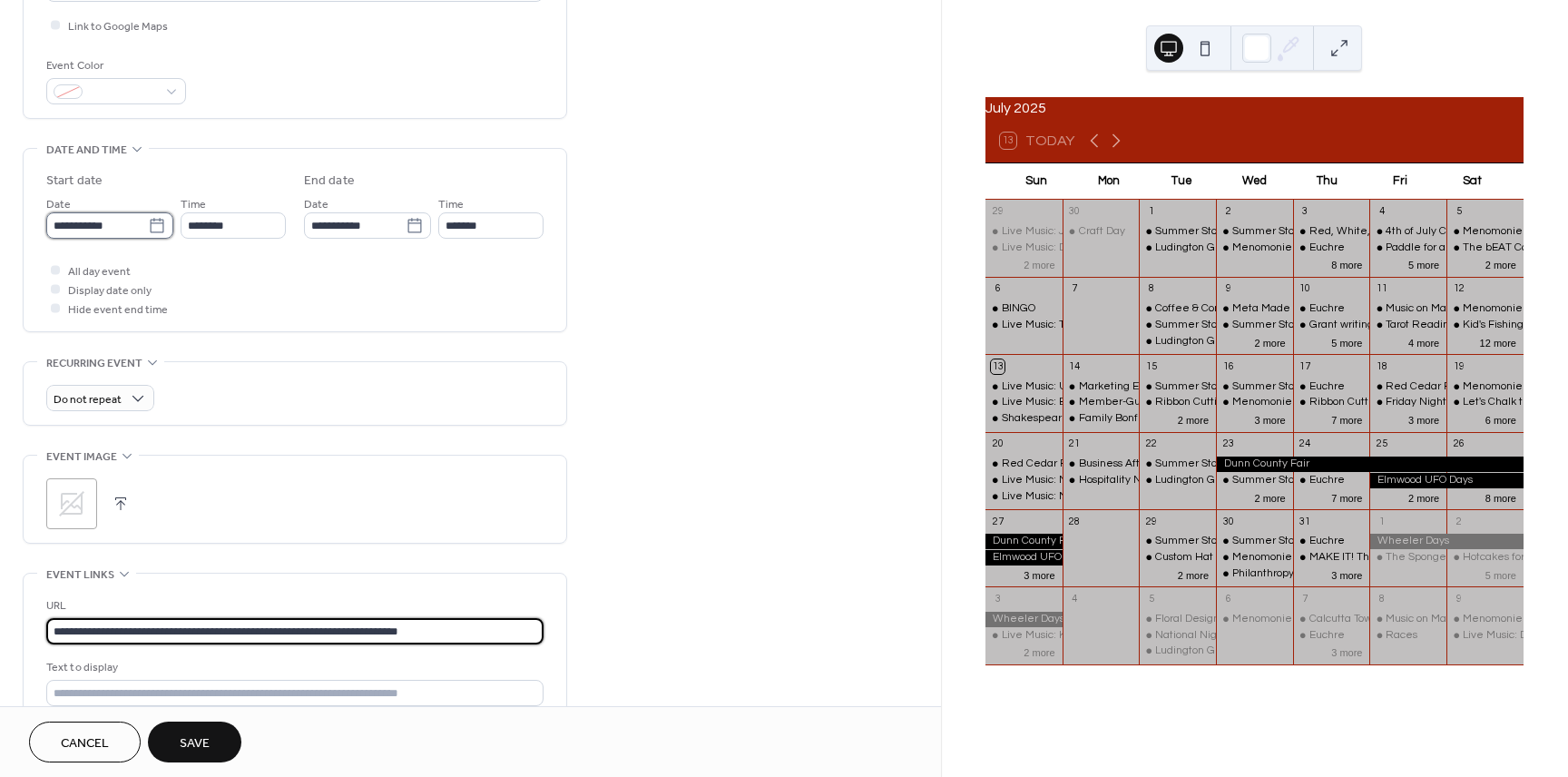 click on "**********" at bounding box center [97, 225] 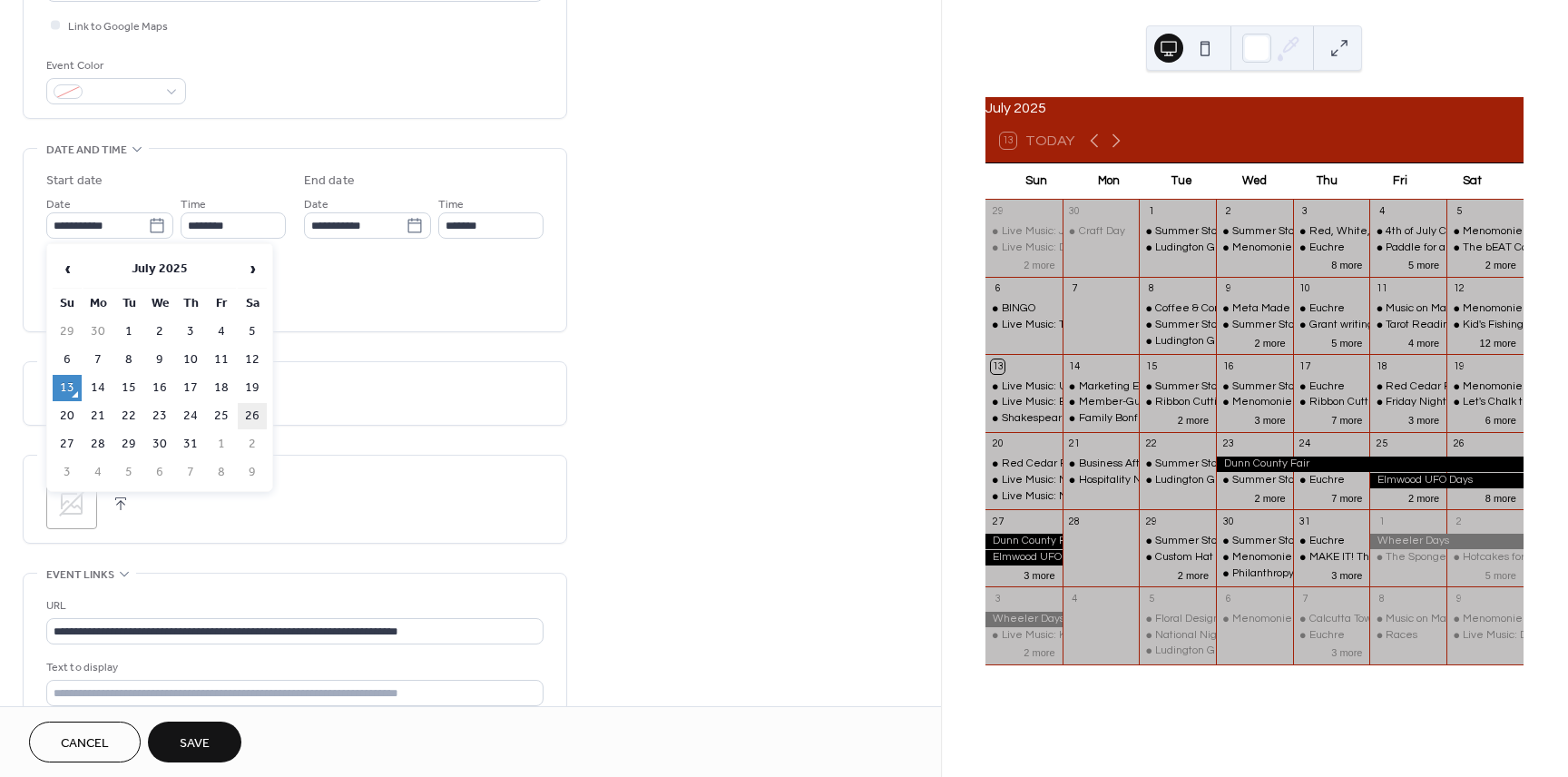 click on "26" at bounding box center [252, 416] 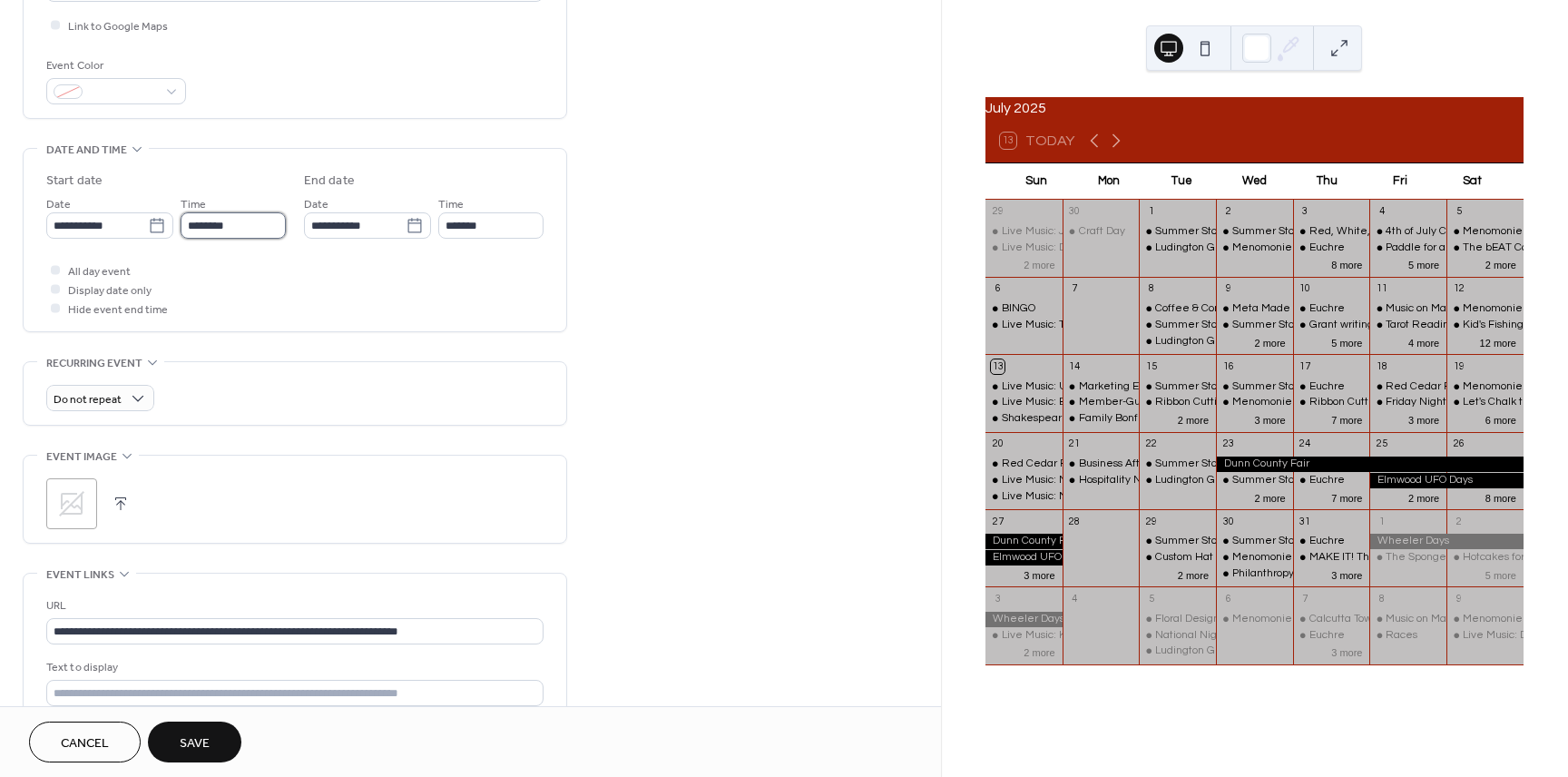 click on "********" at bounding box center [233, 225] 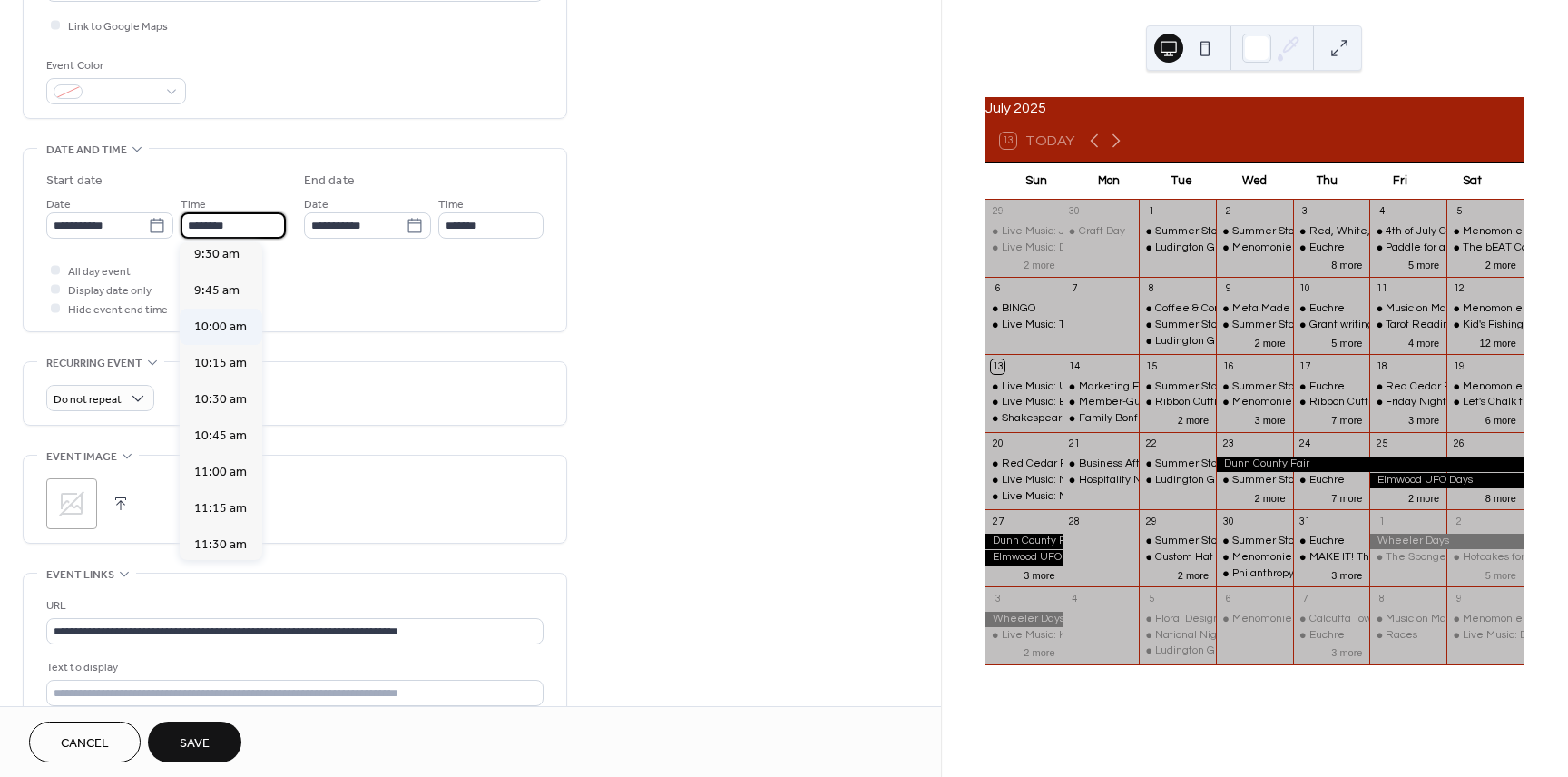 scroll, scrollTop: 944, scrollLeft: 0, axis: vertical 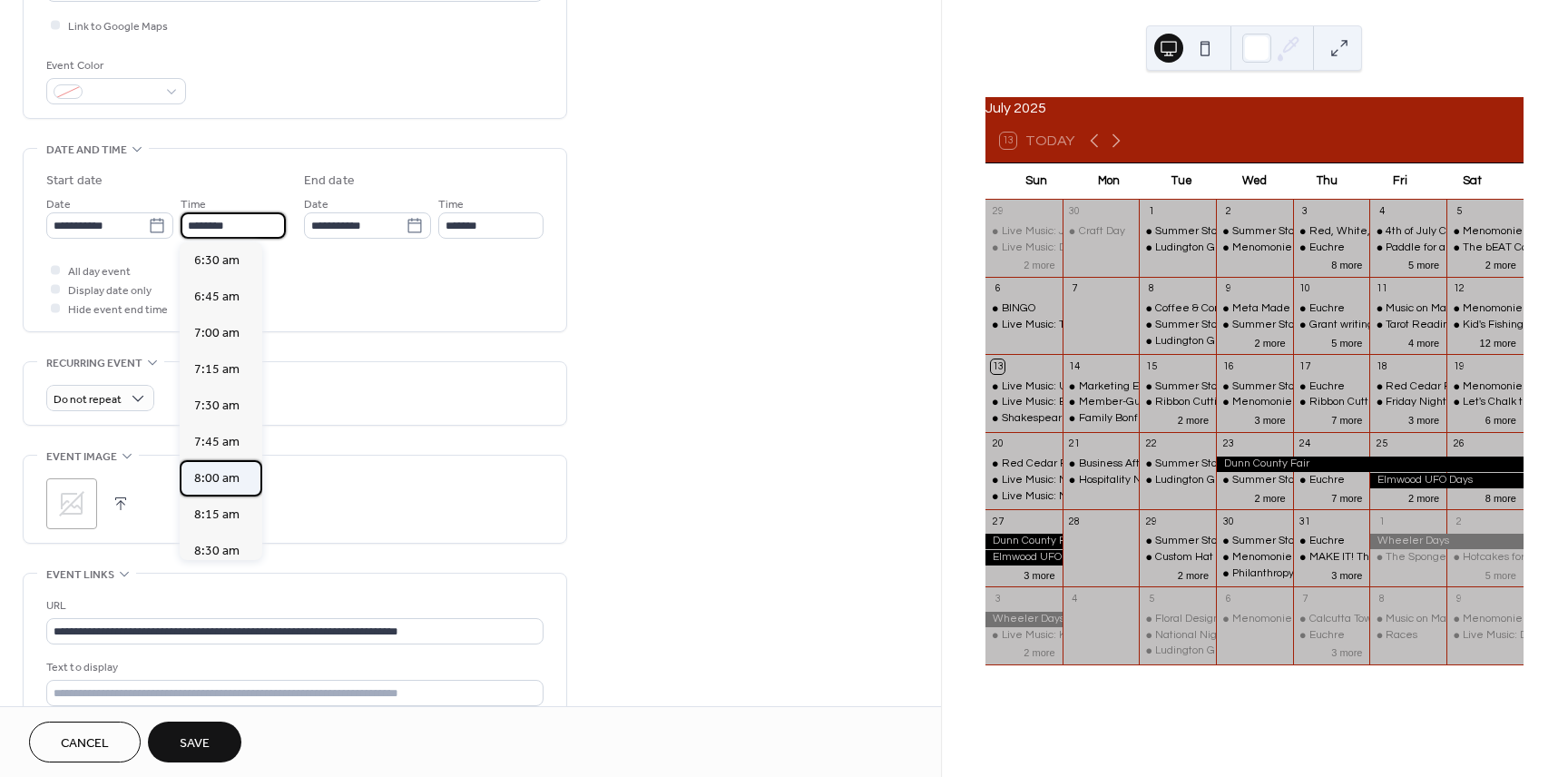 click on "8:00 am" at bounding box center (217, 478) 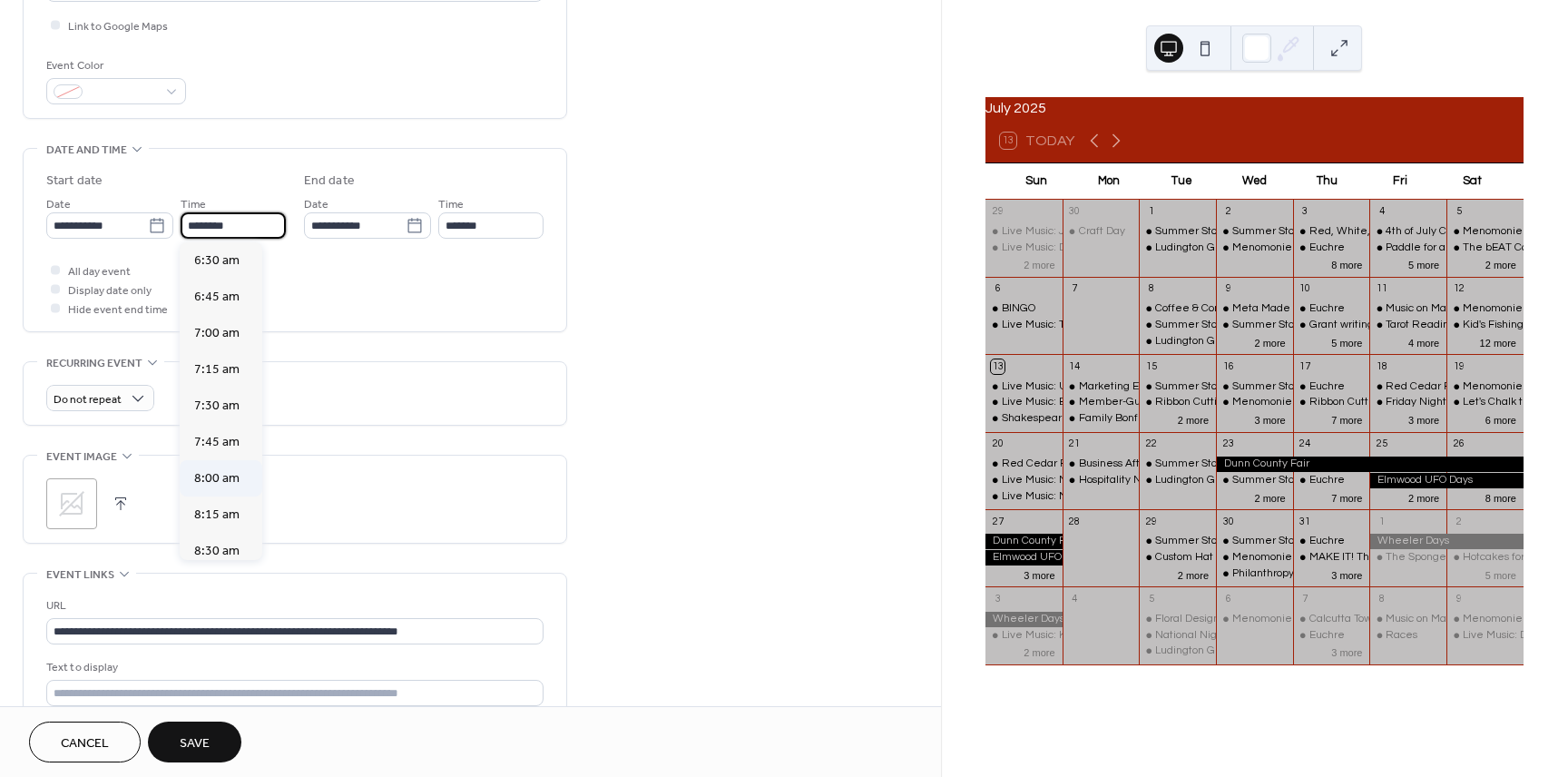type on "*******" 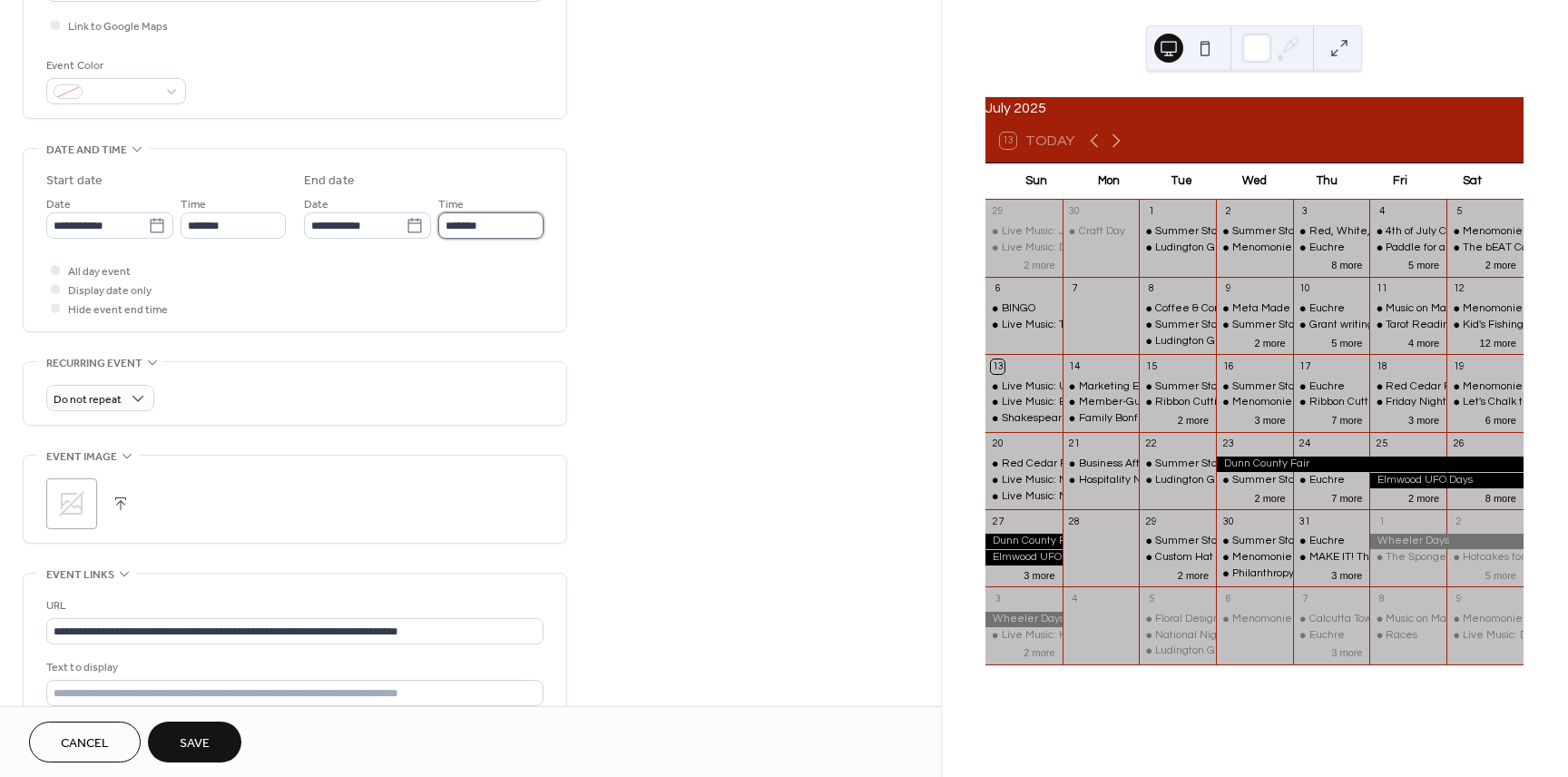 click on "*******" at bounding box center [491, 225] 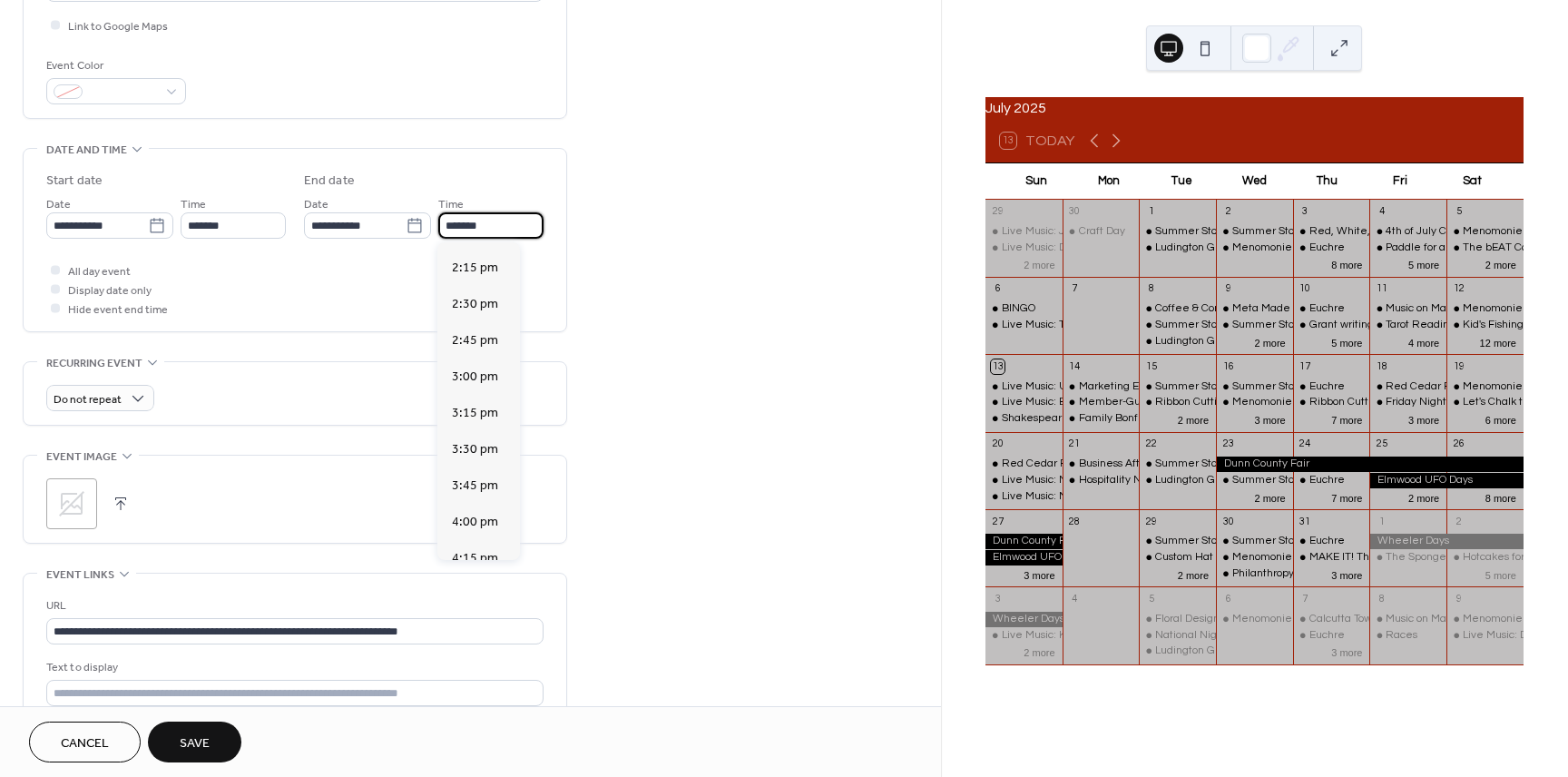 scroll, scrollTop: 880, scrollLeft: 0, axis: vertical 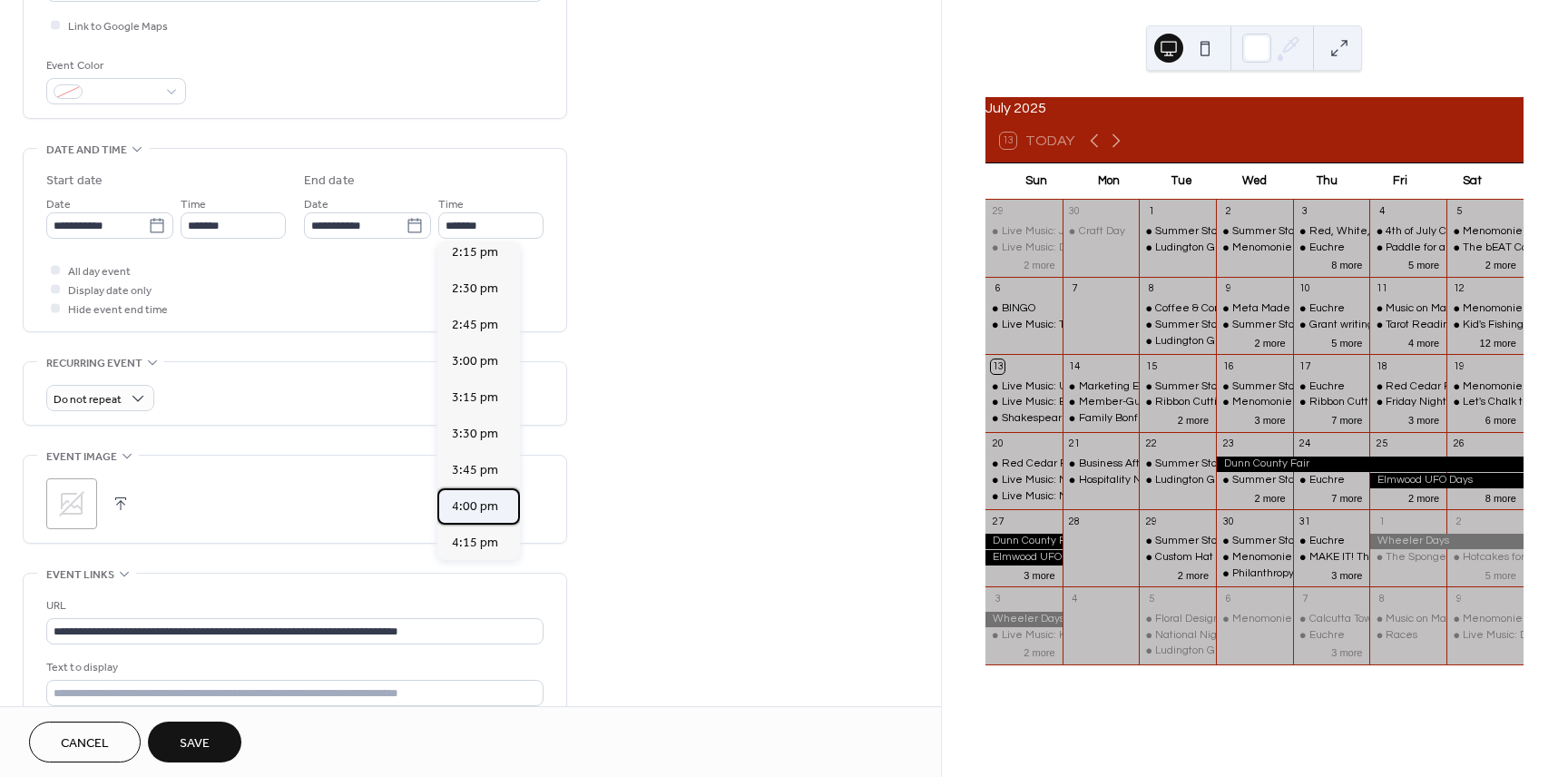 click on "4:00 pm" at bounding box center [475, 507] 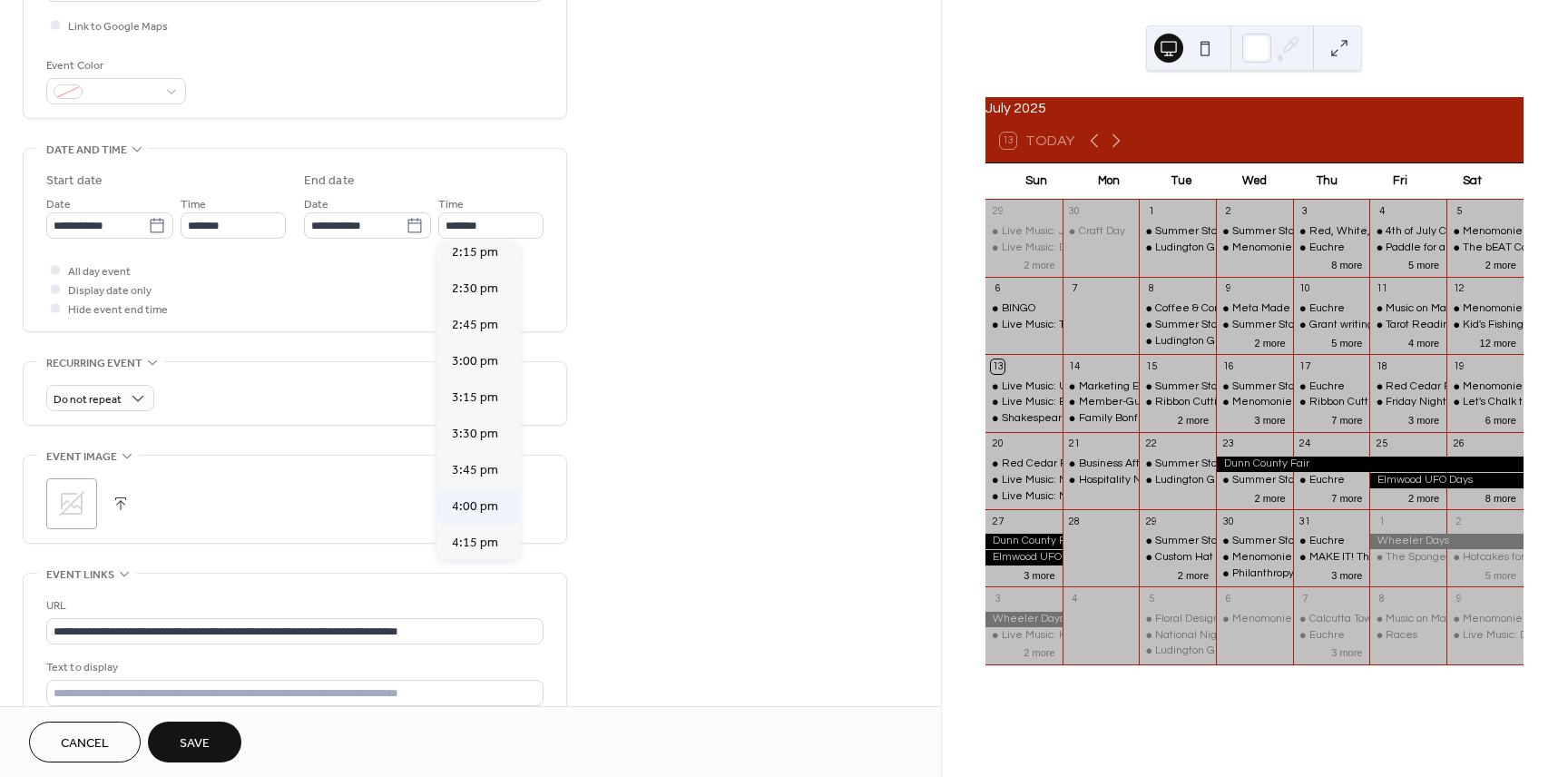 type on "*******" 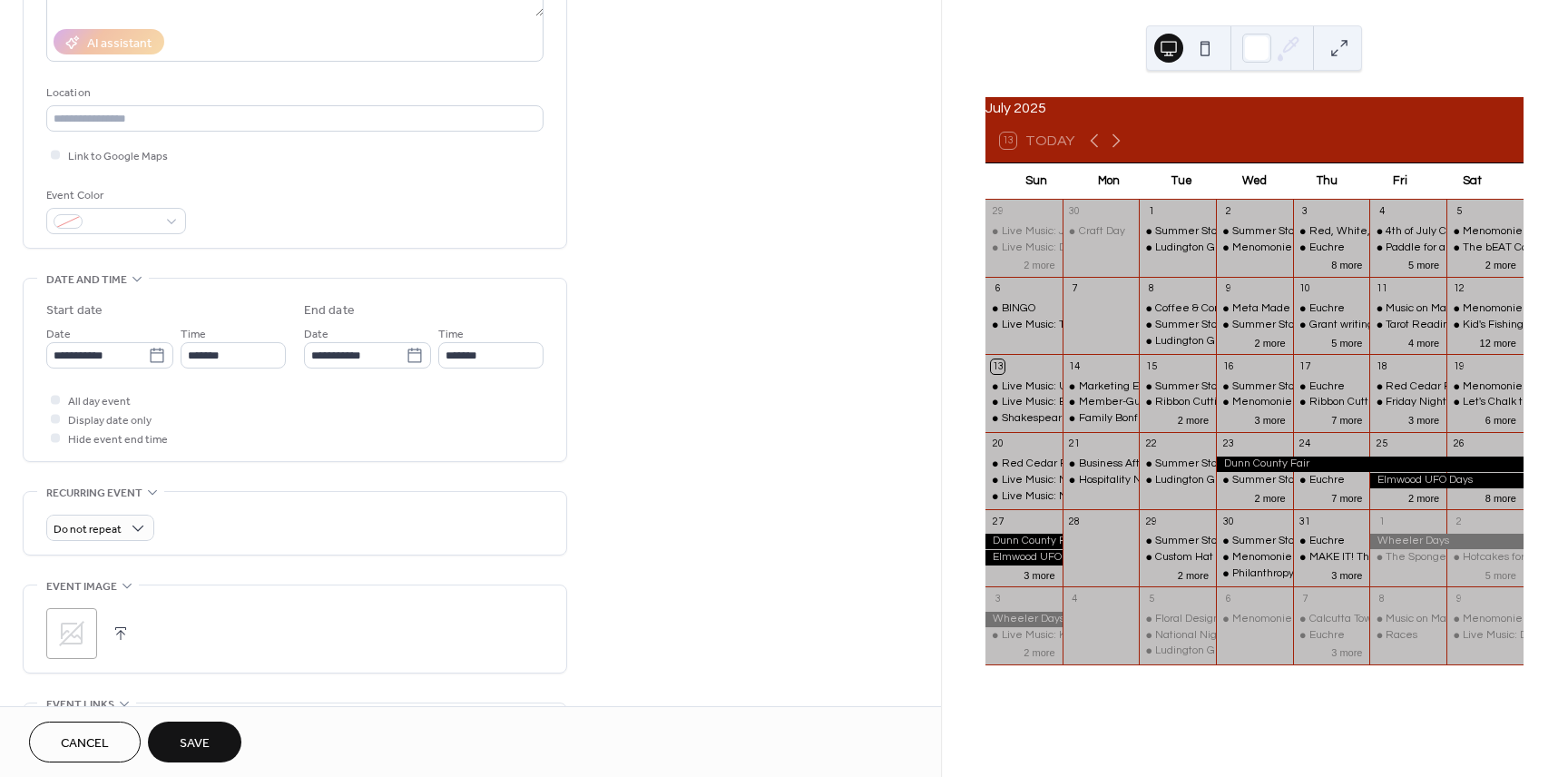 scroll, scrollTop: 186, scrollLeft: 0, axis: vertical 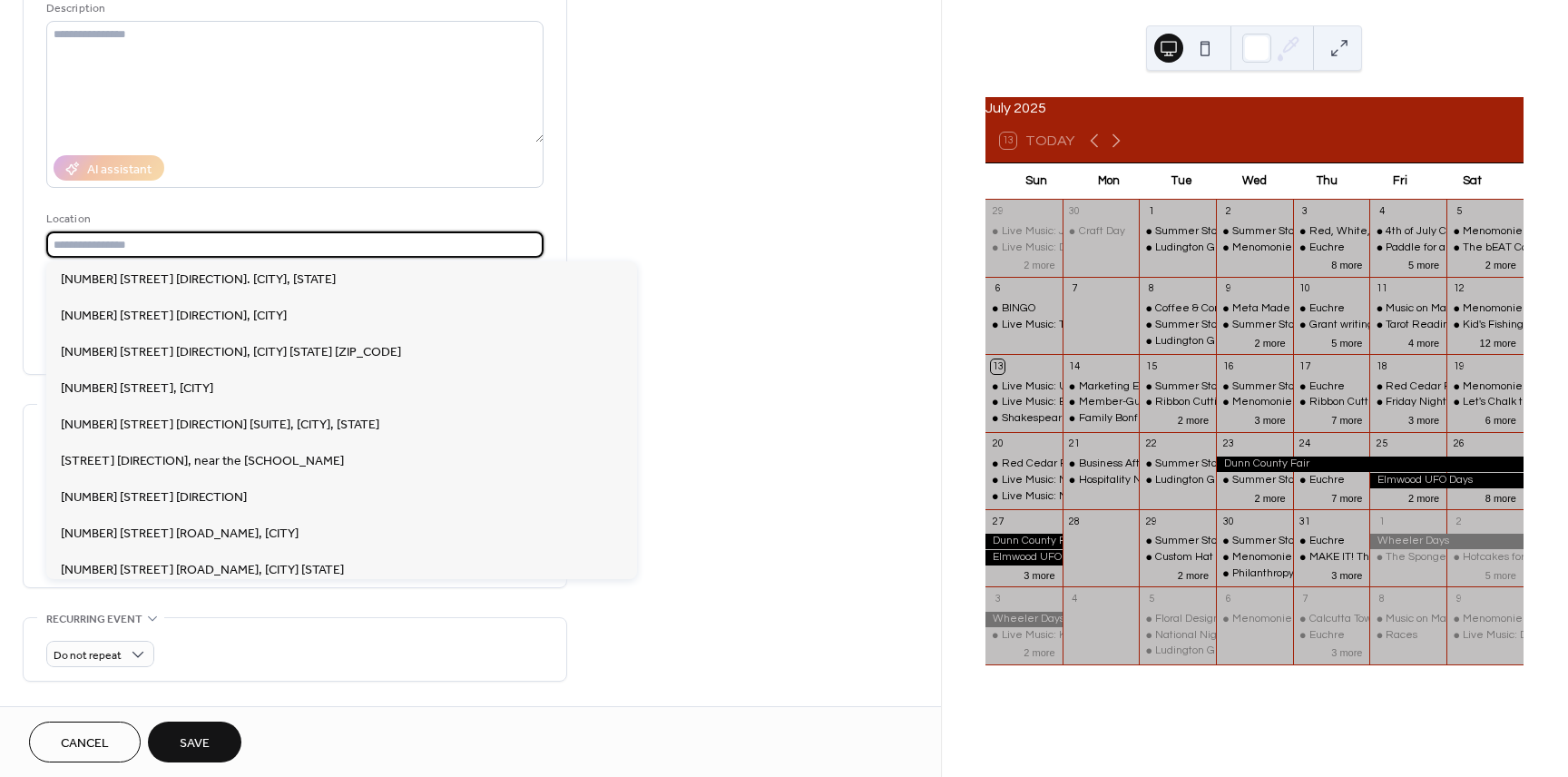 click at bounding box center [295, 244] 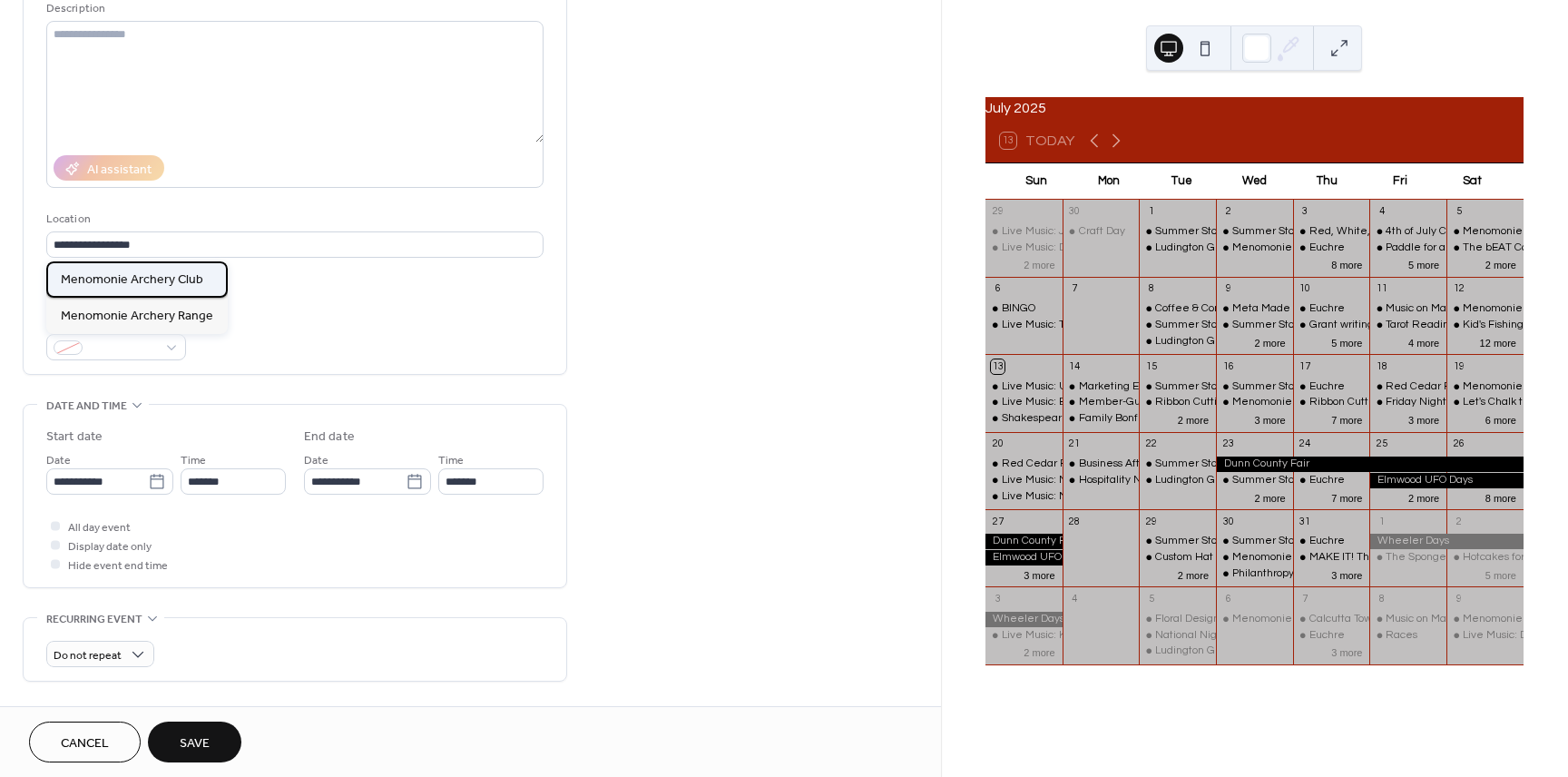 click on "Menomonie Archery Club" at bounding box center [132, 280] 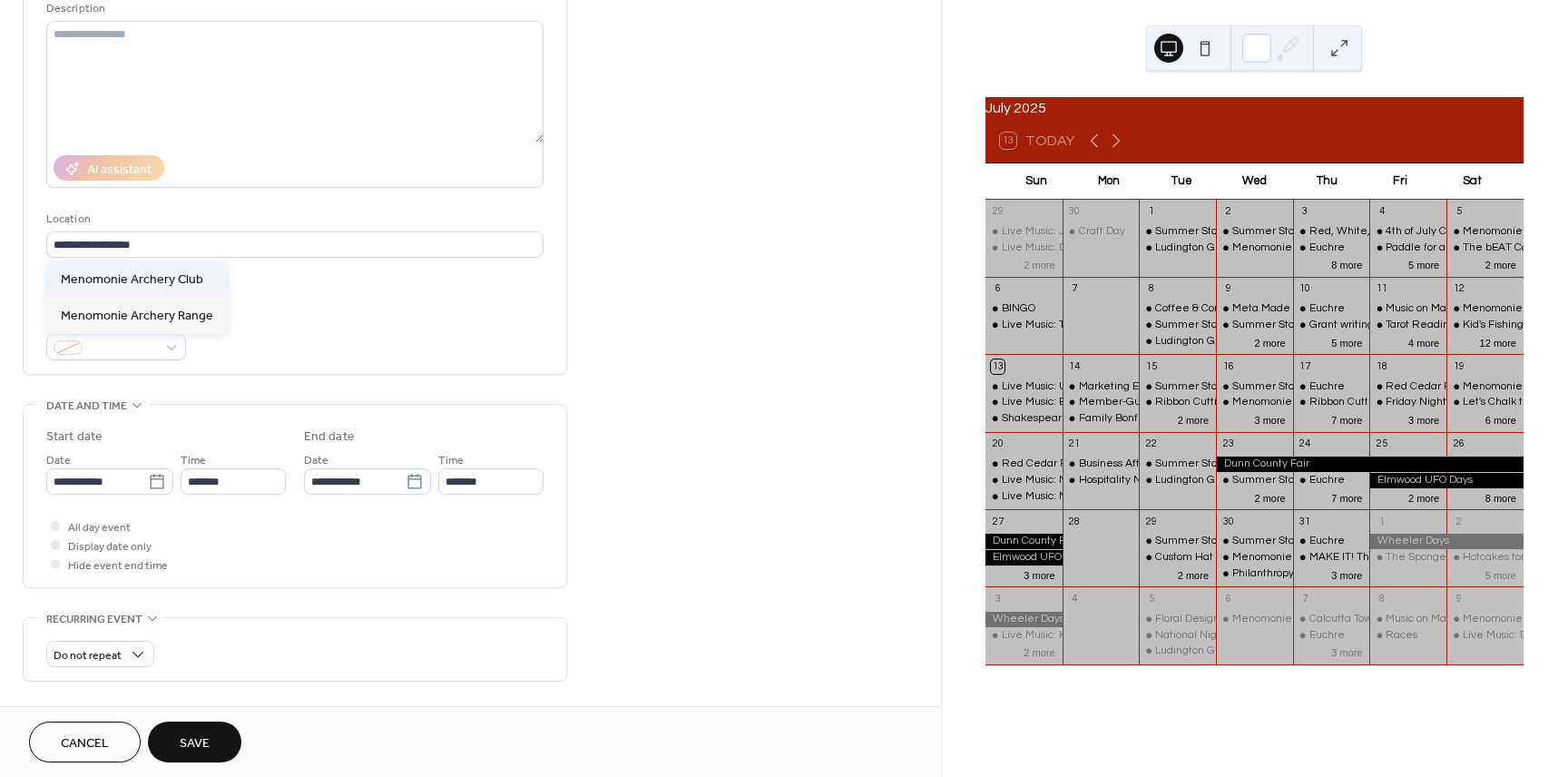 type on "**********" 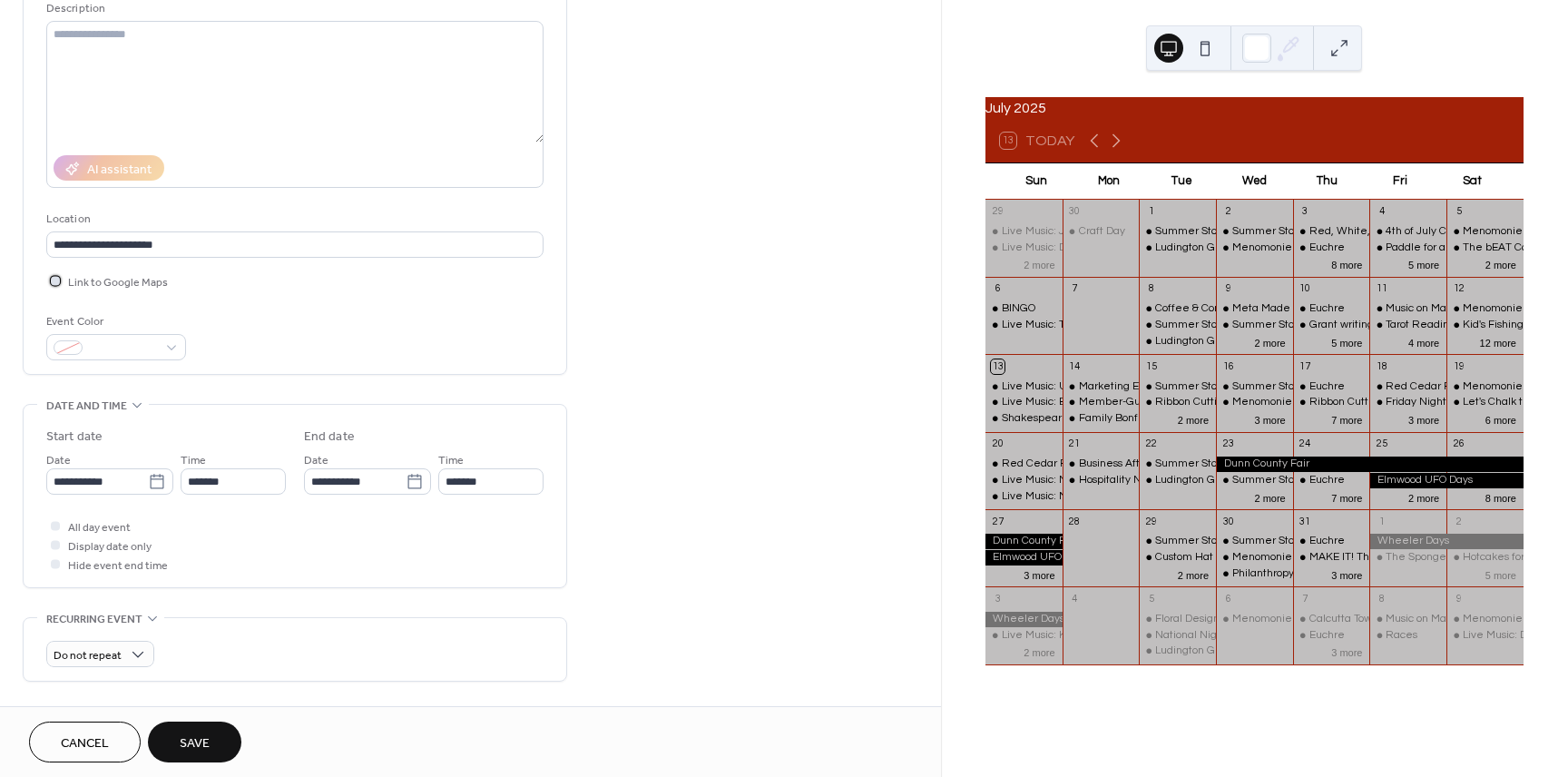 click on "Link to Google Maps" at bounding box center (118, 282) 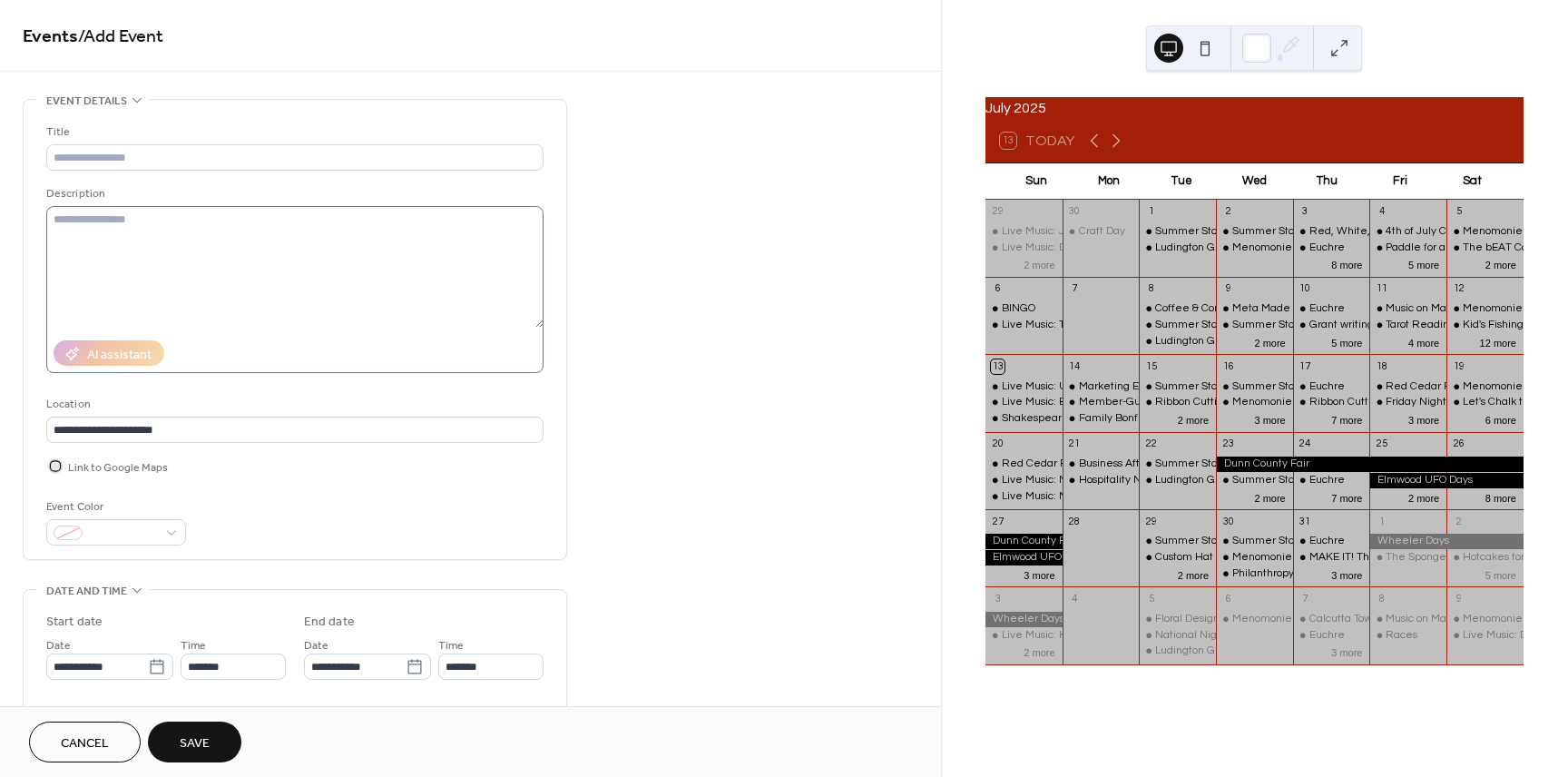 scroll, scrollTop: 0, scrollLeft: 0, axis: both 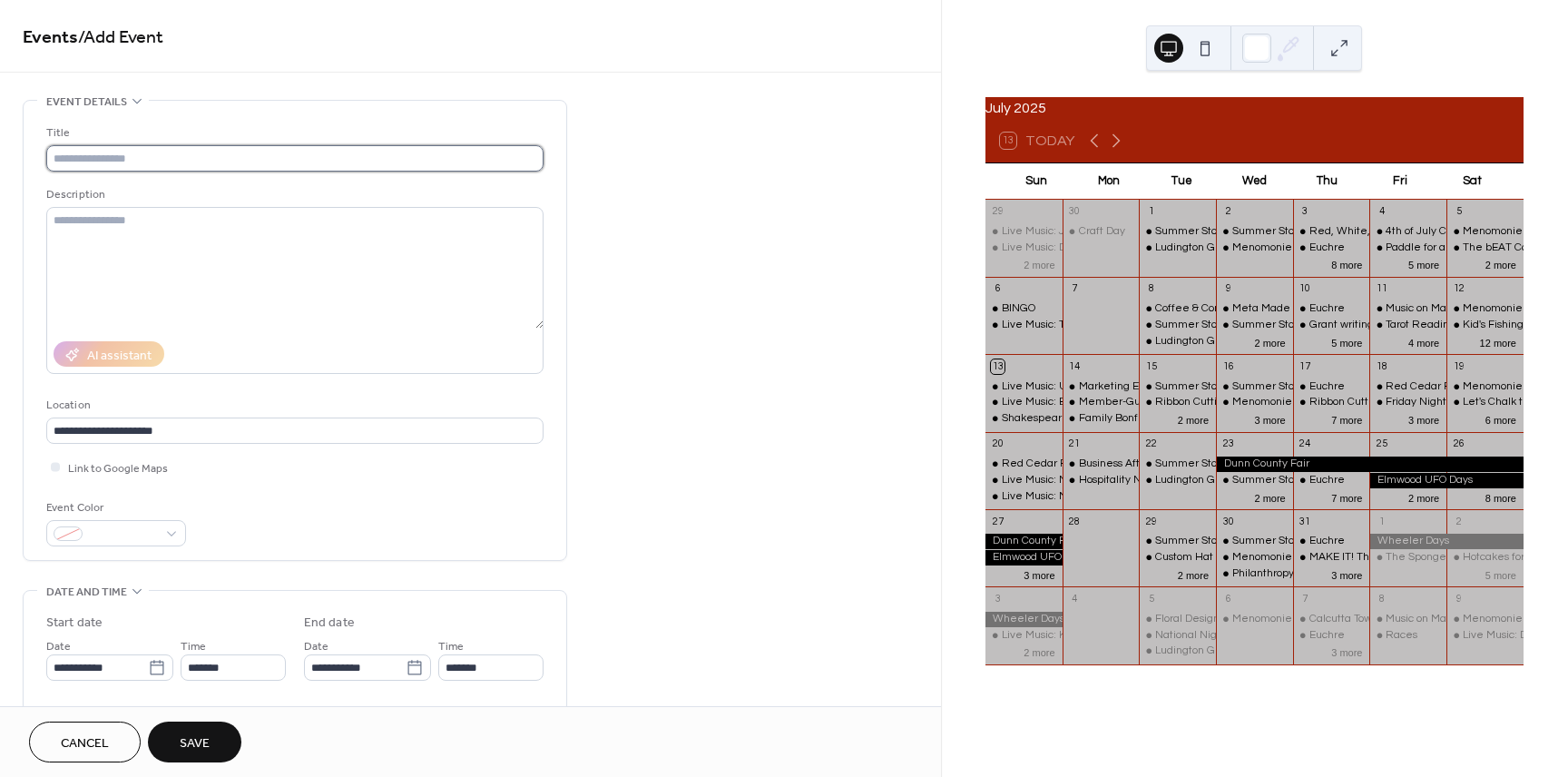 click at bounding box center [295, 158] 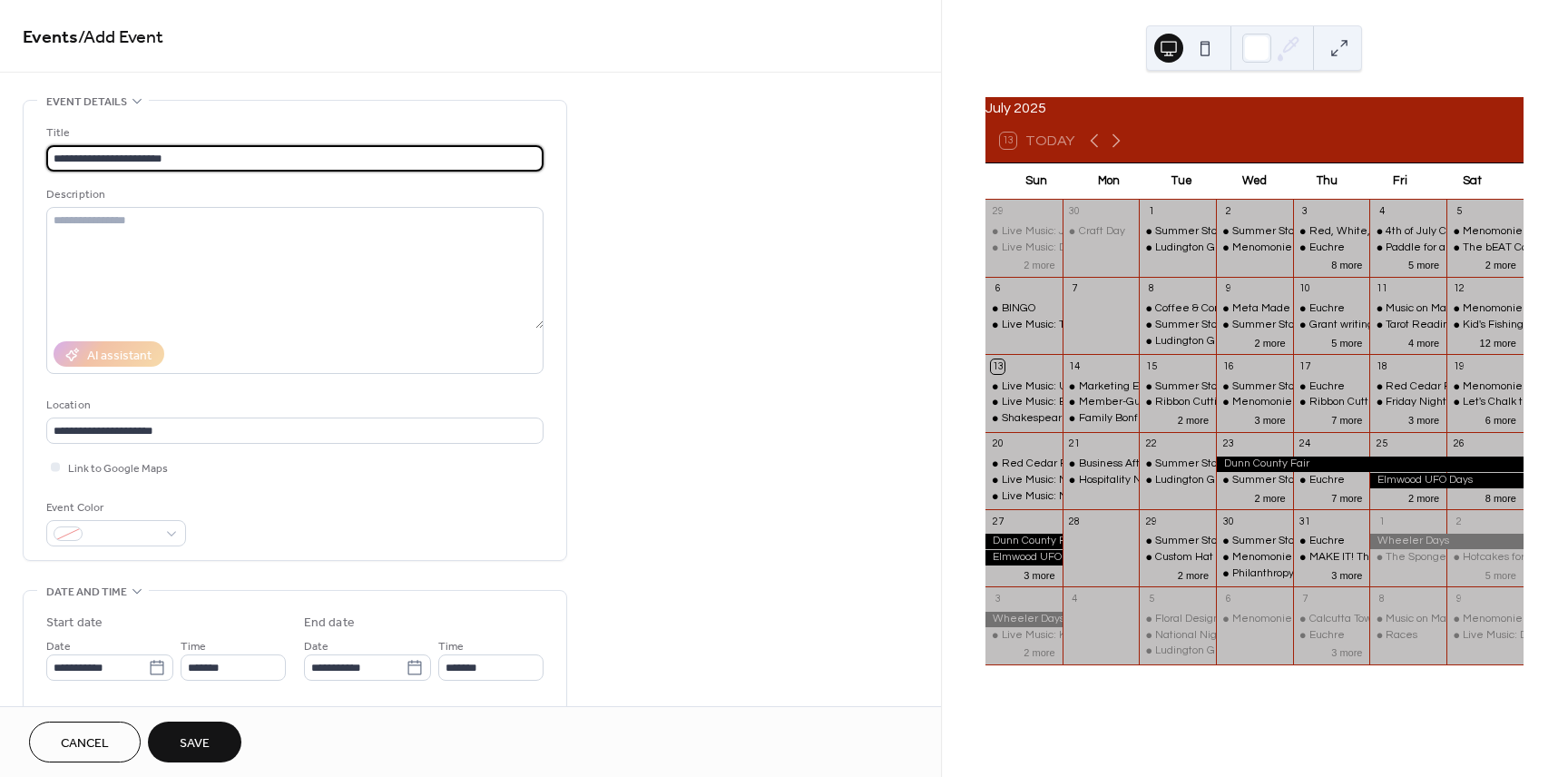 type on "**********" 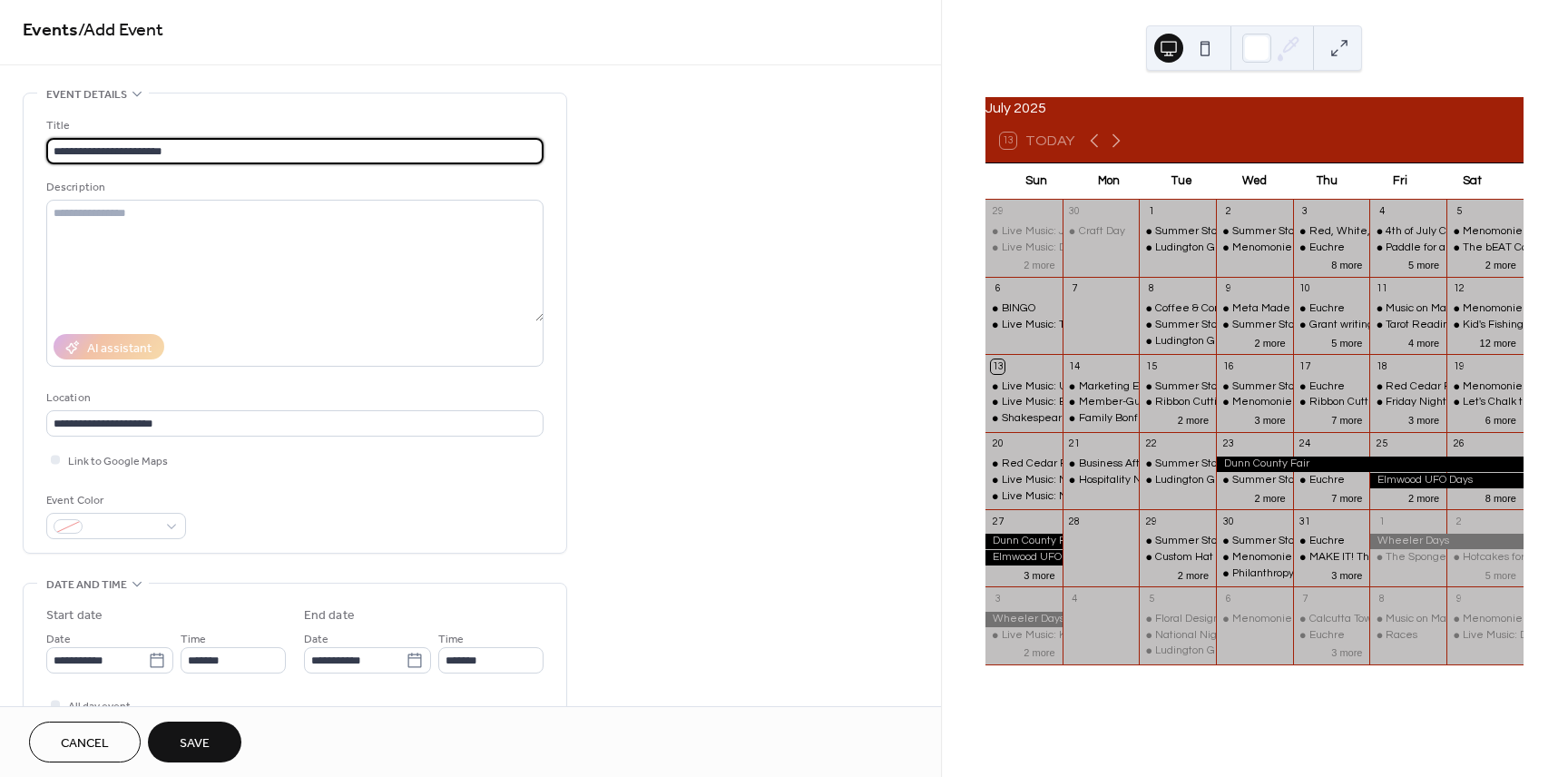 scroll, scrollTop: 0, scrollLeft: 0, axis: both 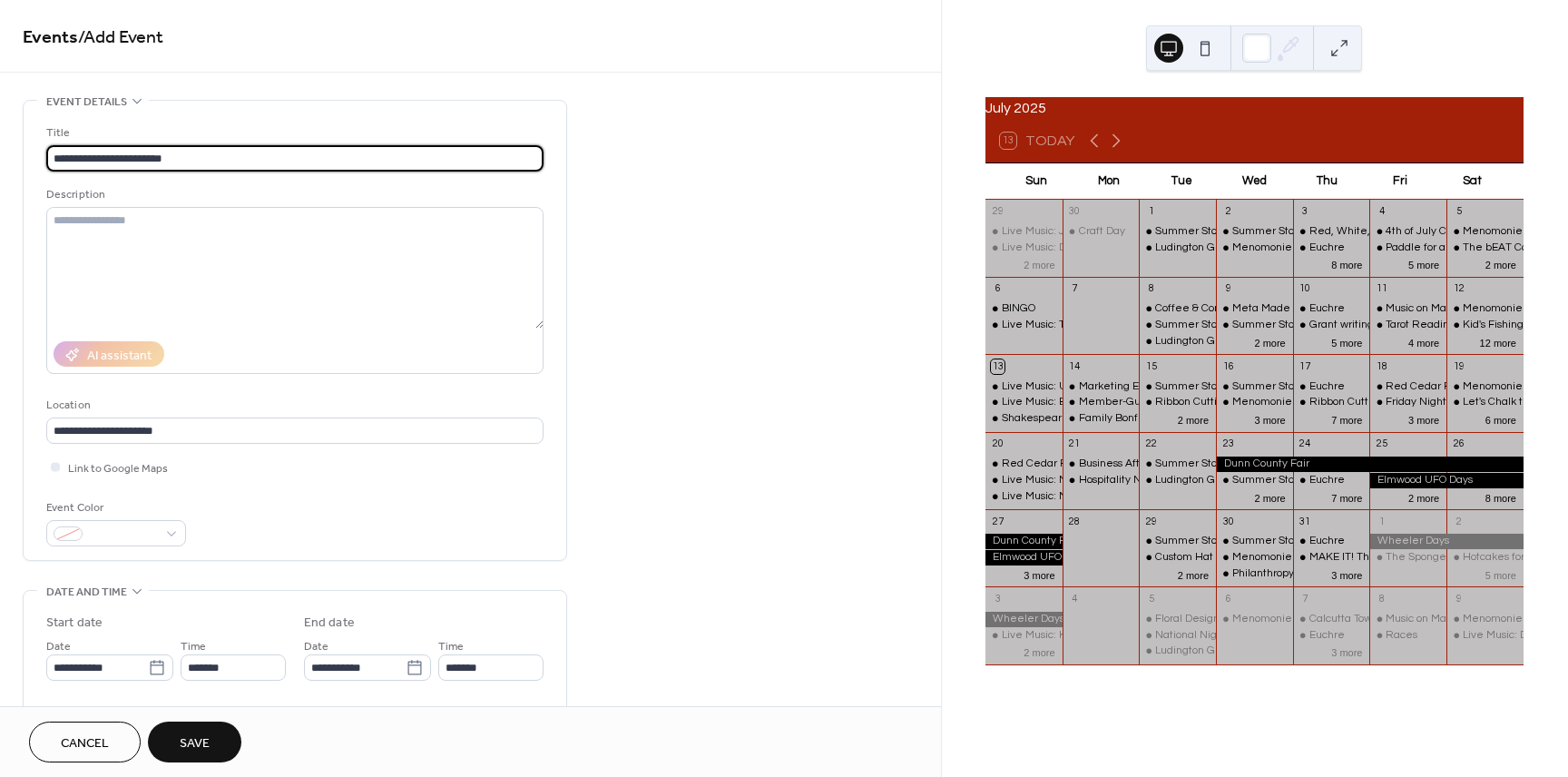 click on "Save" at bounding box center [194, 743] 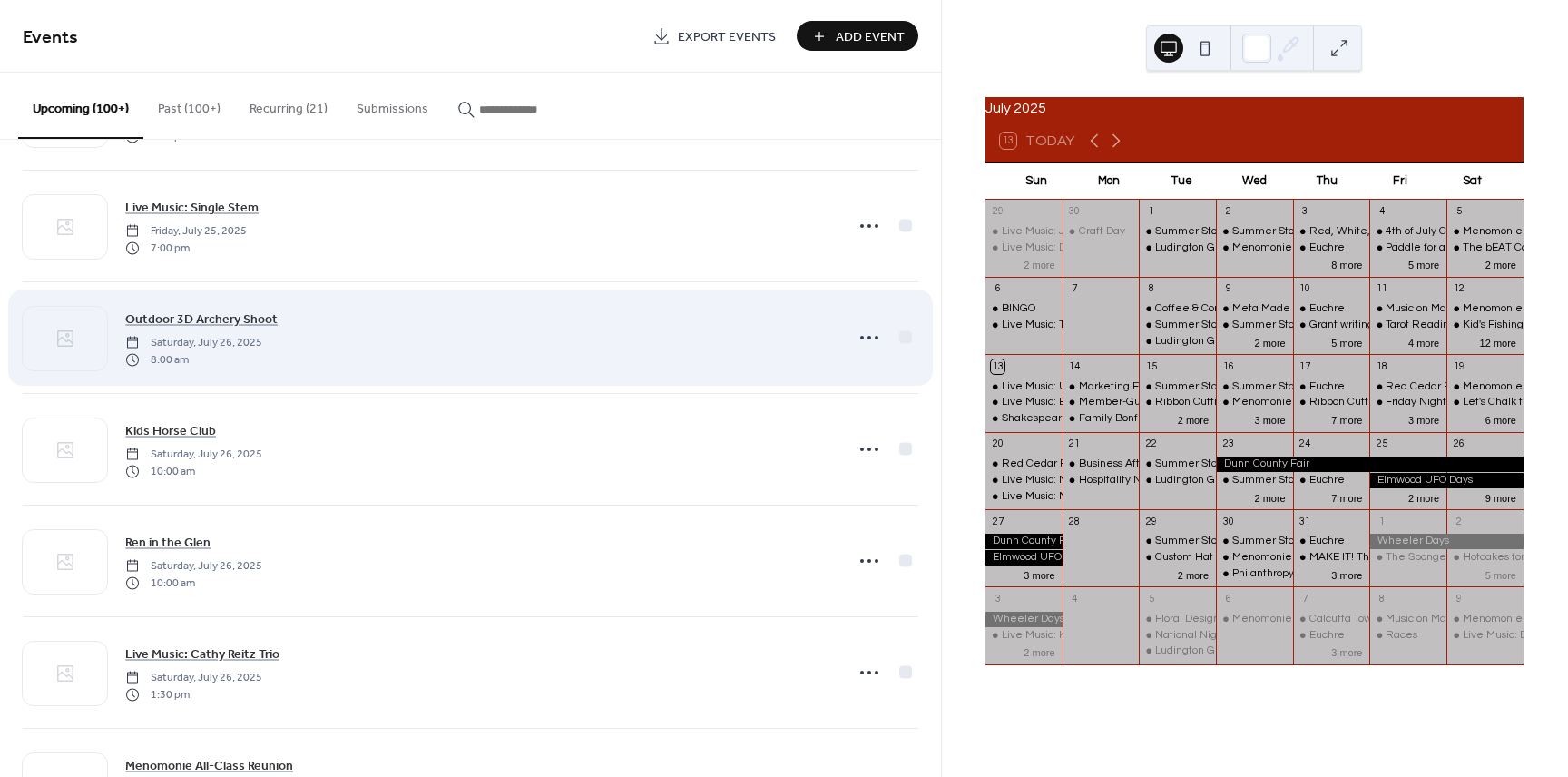 scroll, scrollTop: 4461, scrollLeft: 0, axis: vertical 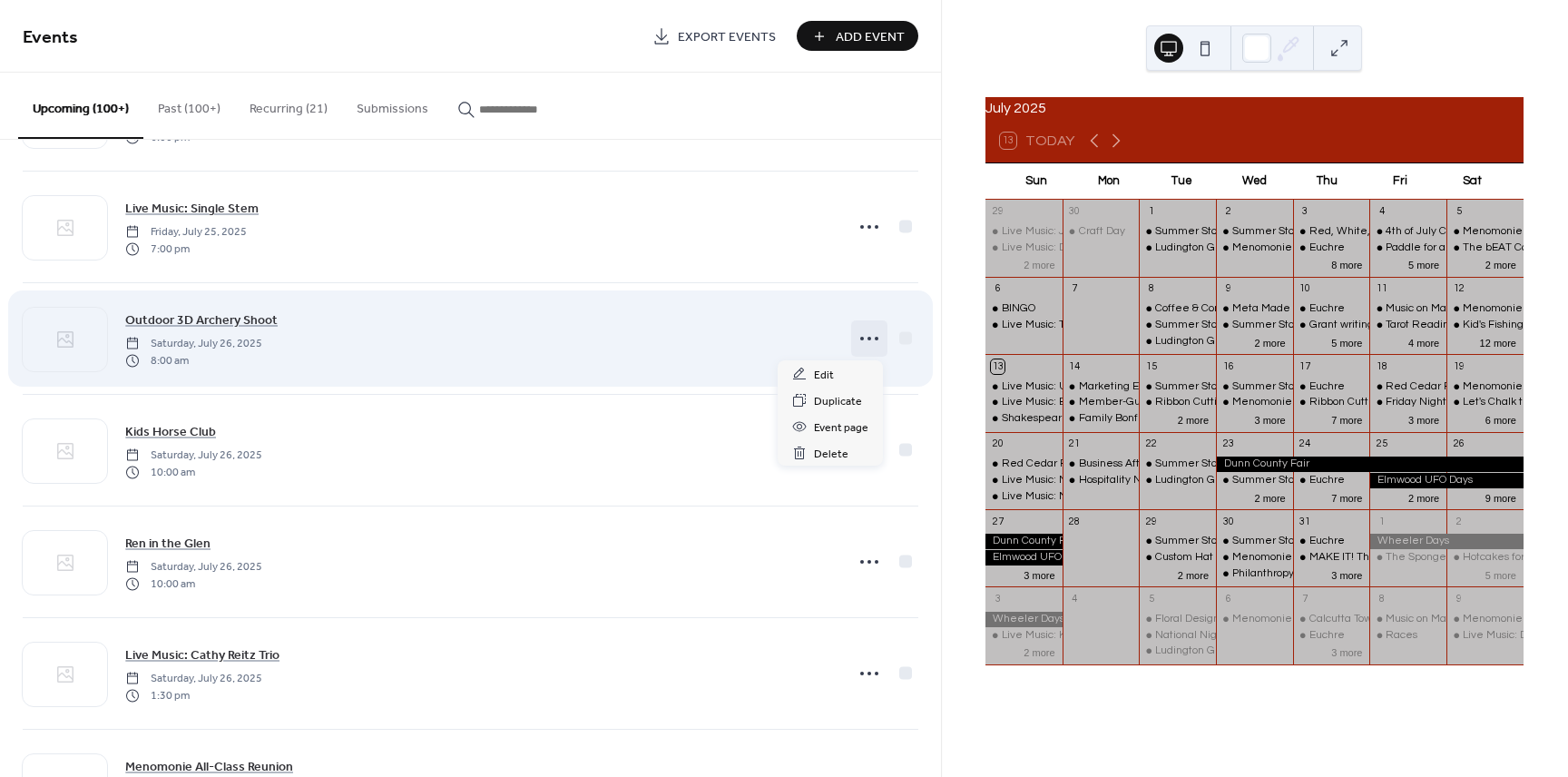click 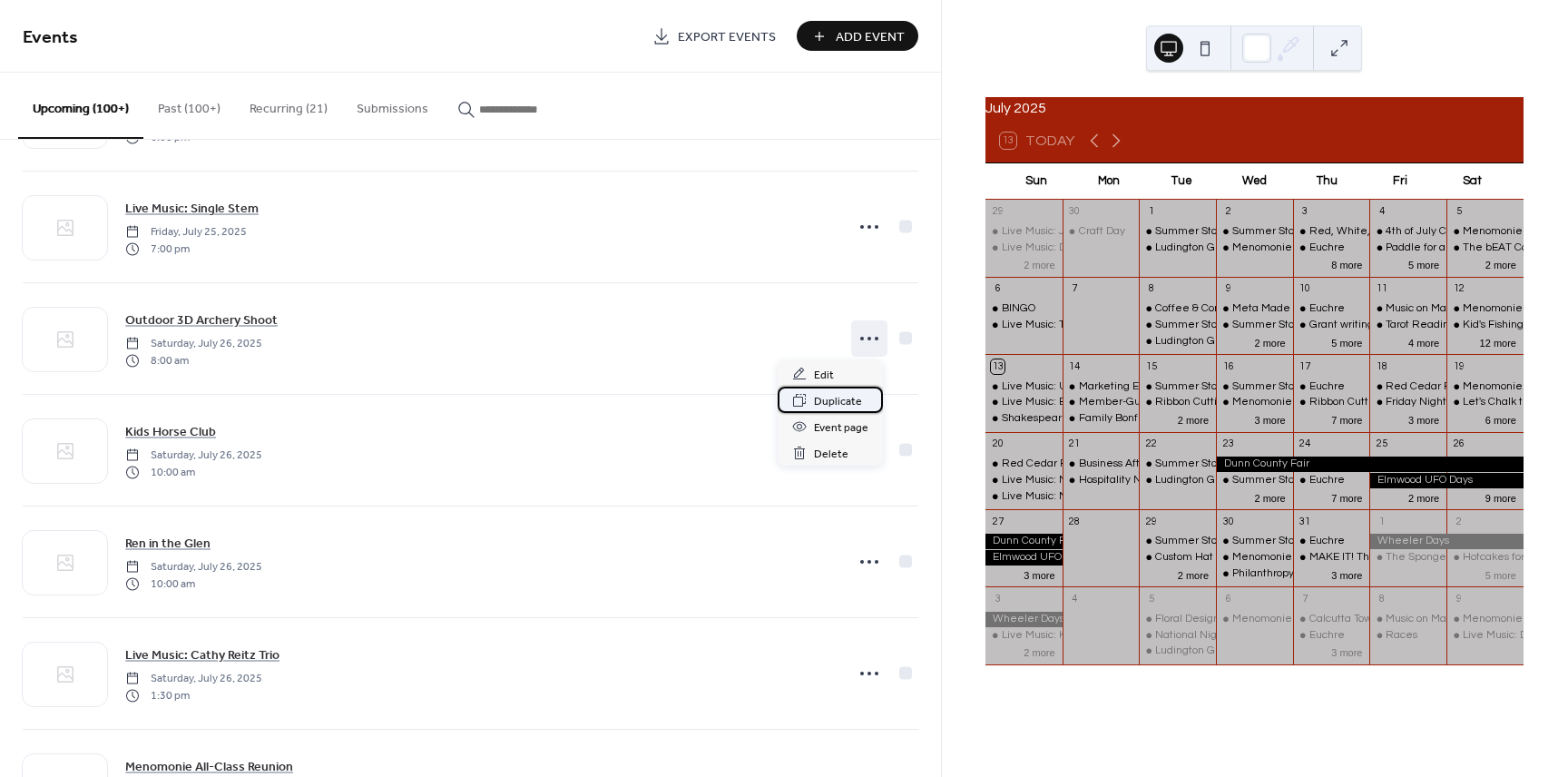 click on "Duplicate" at bounding box center (838, 401) 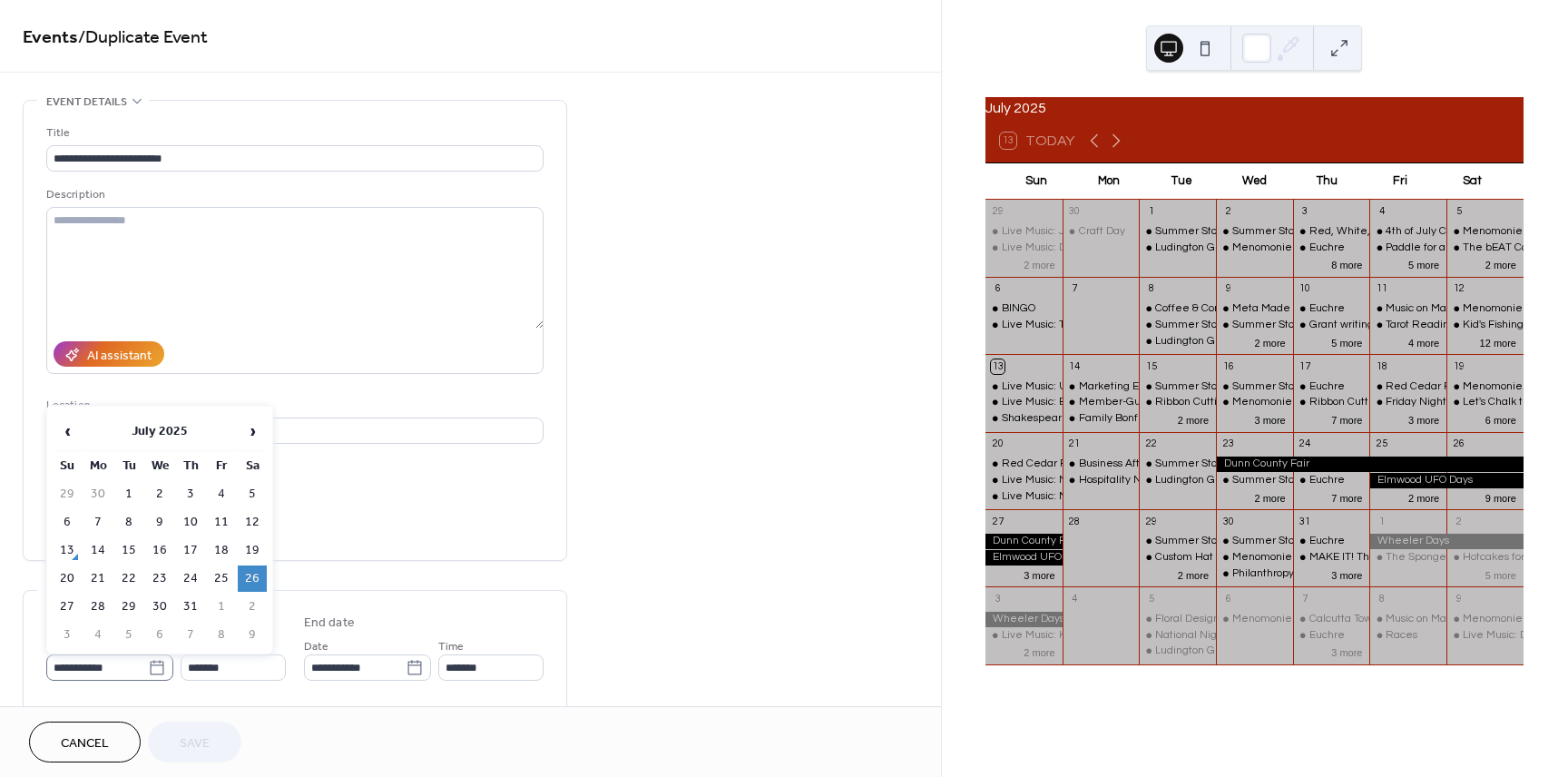 click 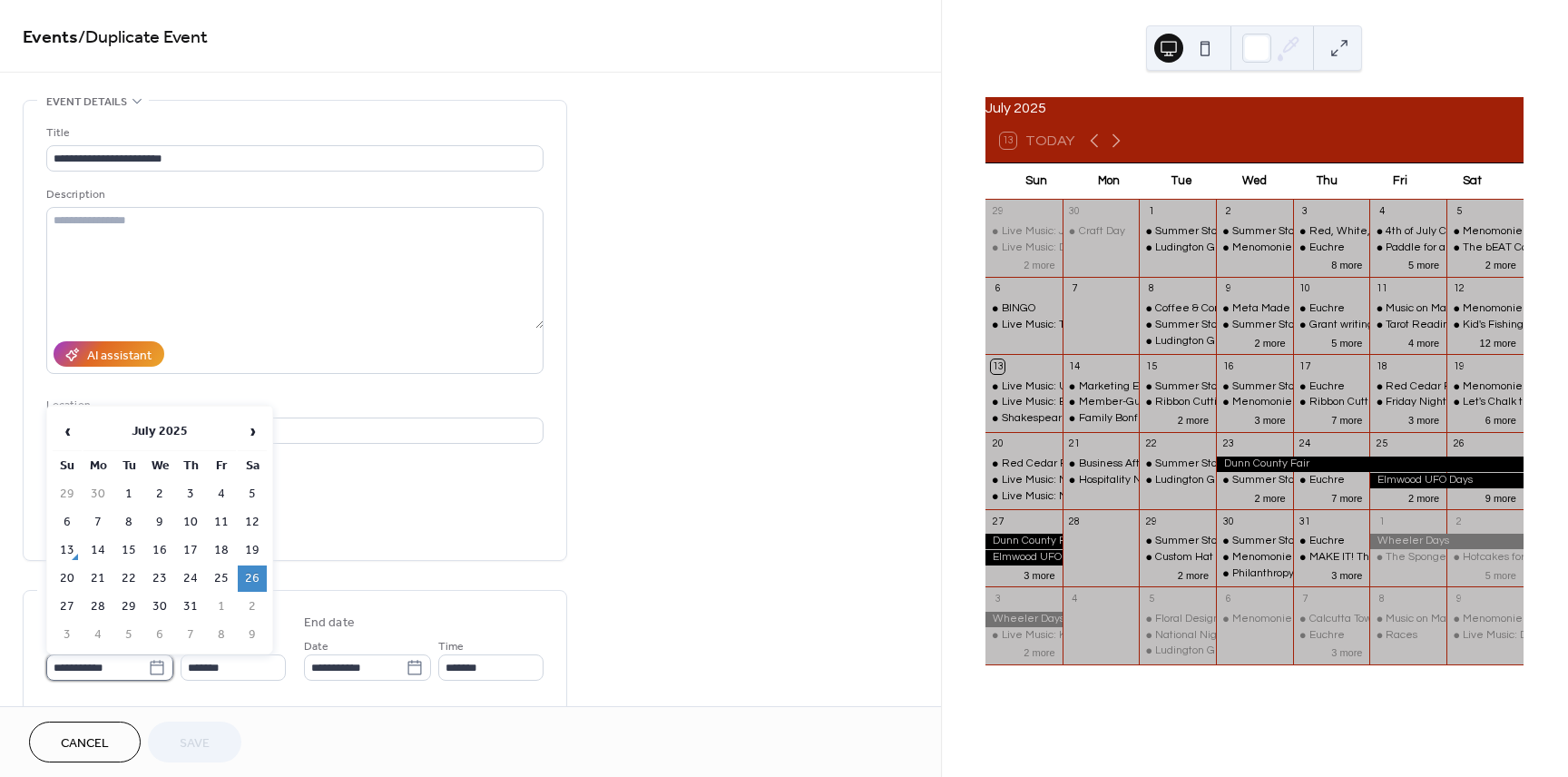 click on "**********" at bounding box center (97, 667) 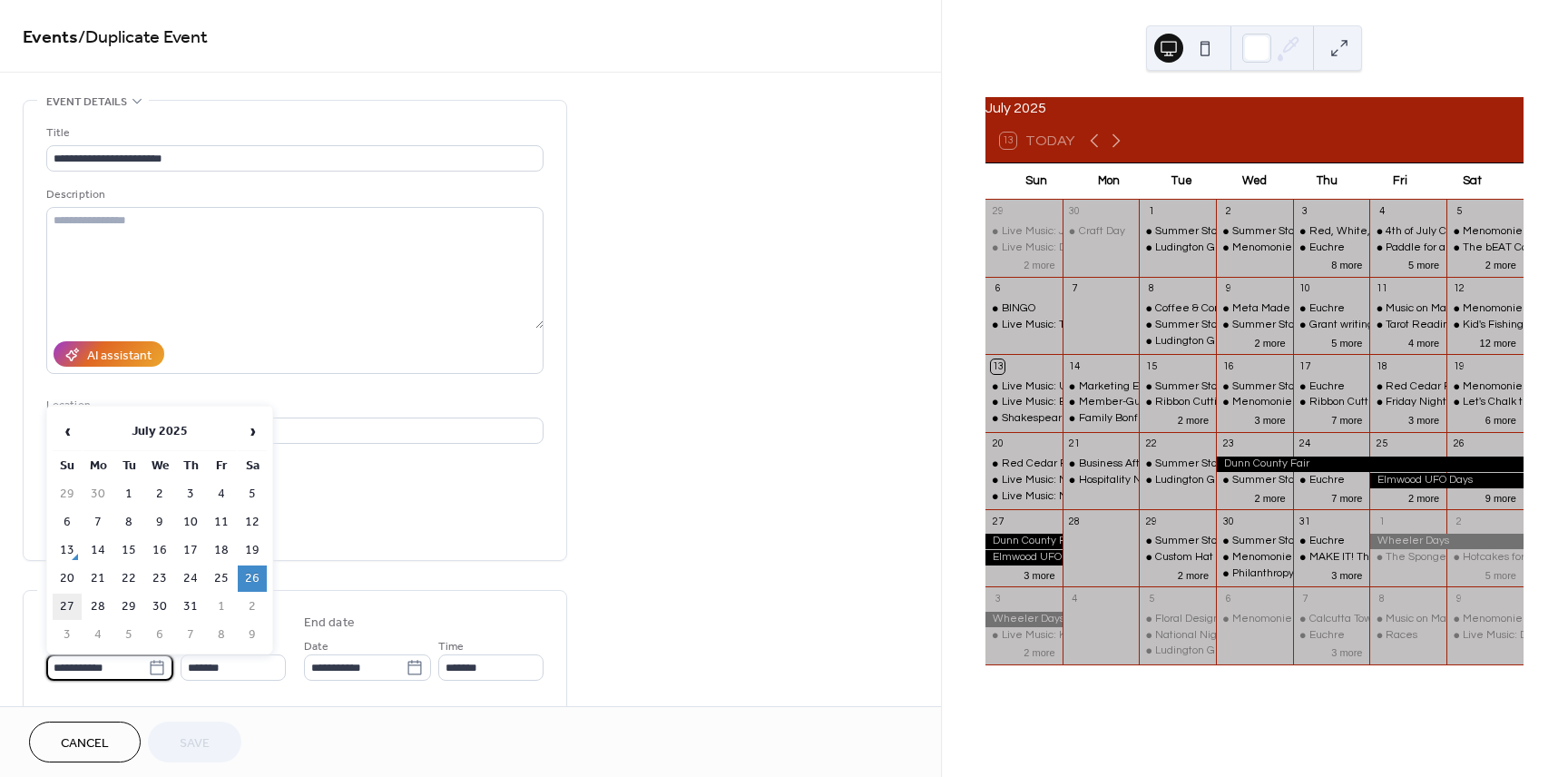 click on "27" at bounding box center (67, 606) 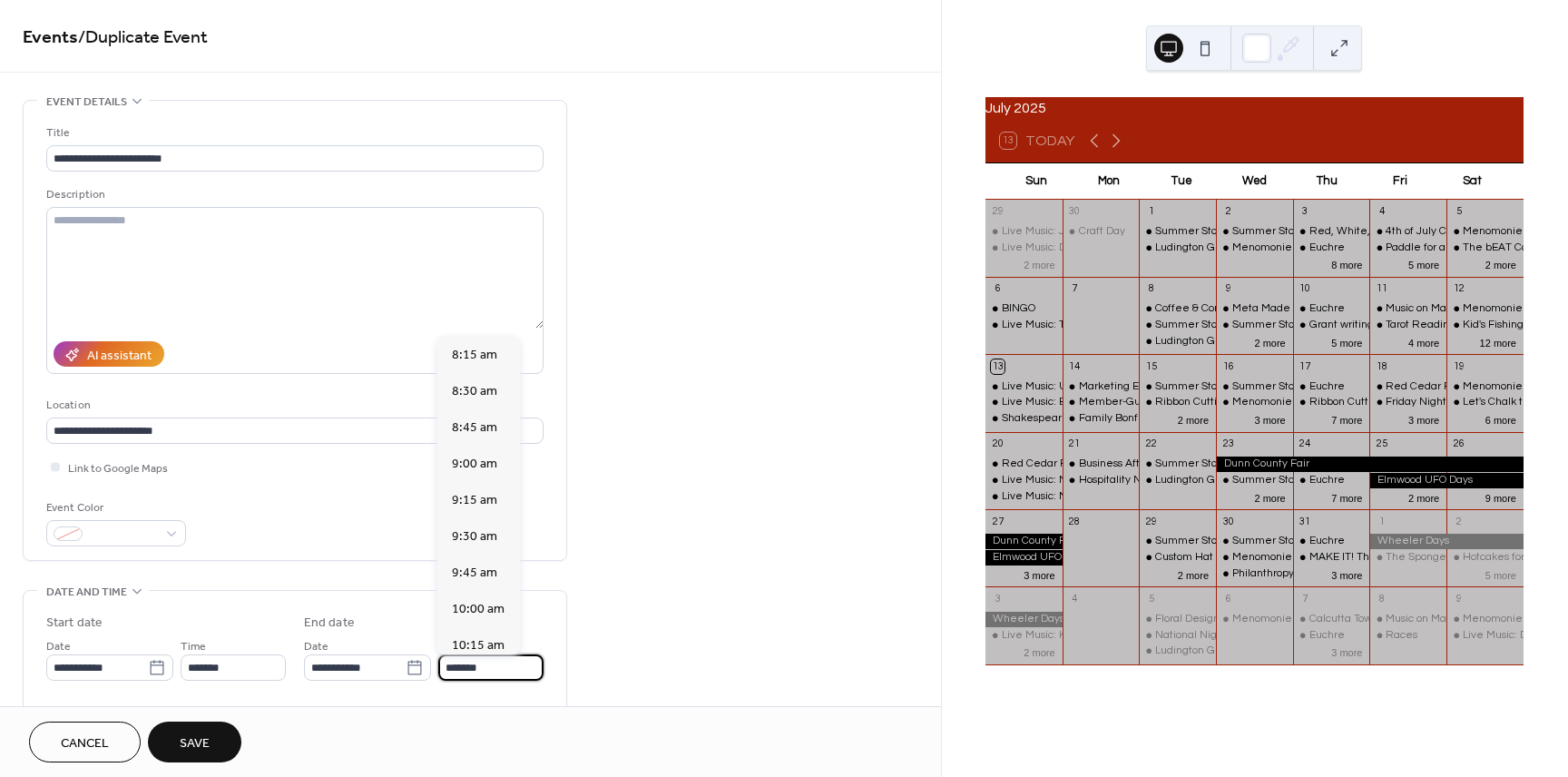 click on "*******" at bounding box center [491, 667] 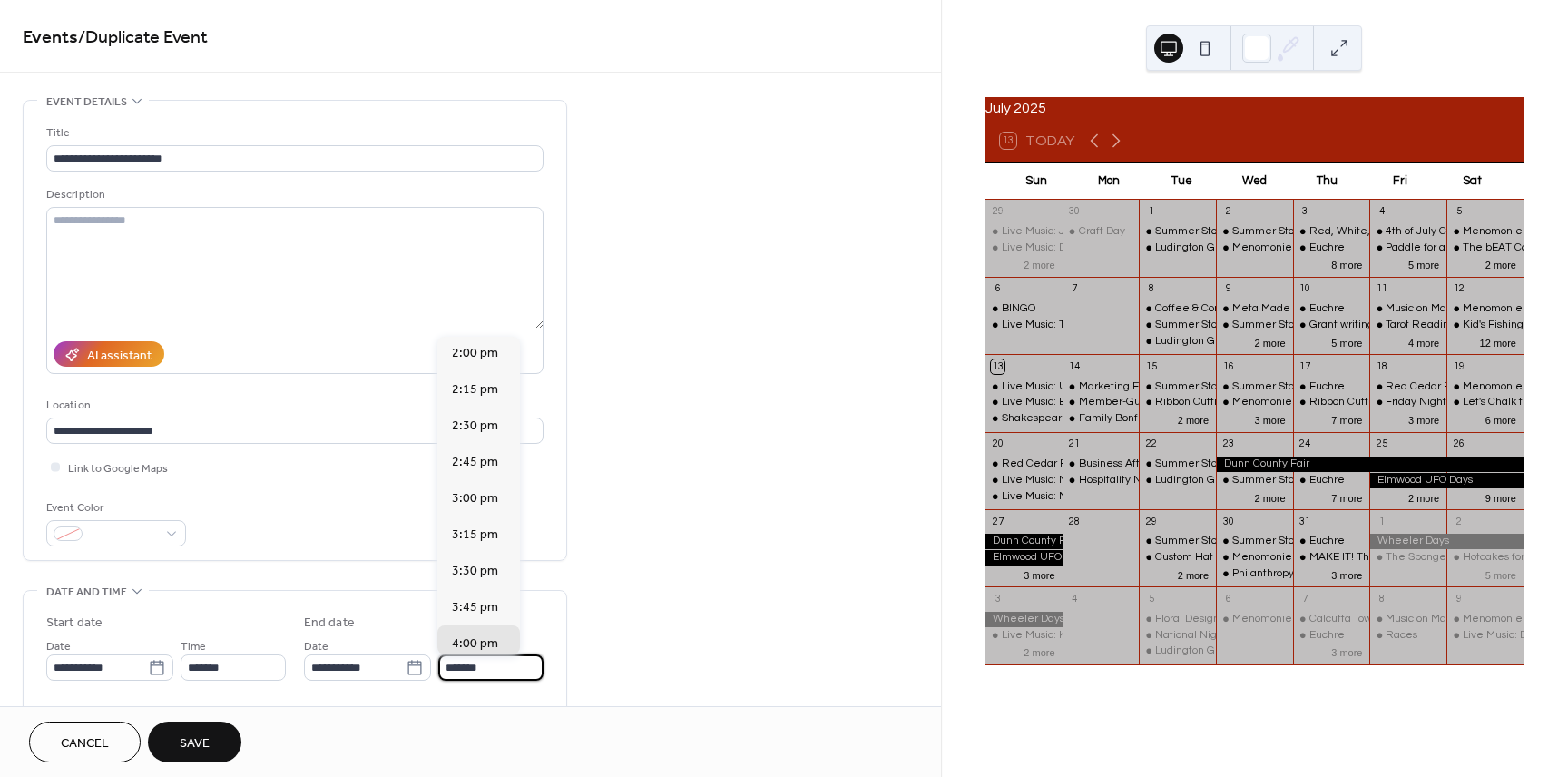 scroll, scrollTop: 797, scrollLeft: 0, axis: vertical 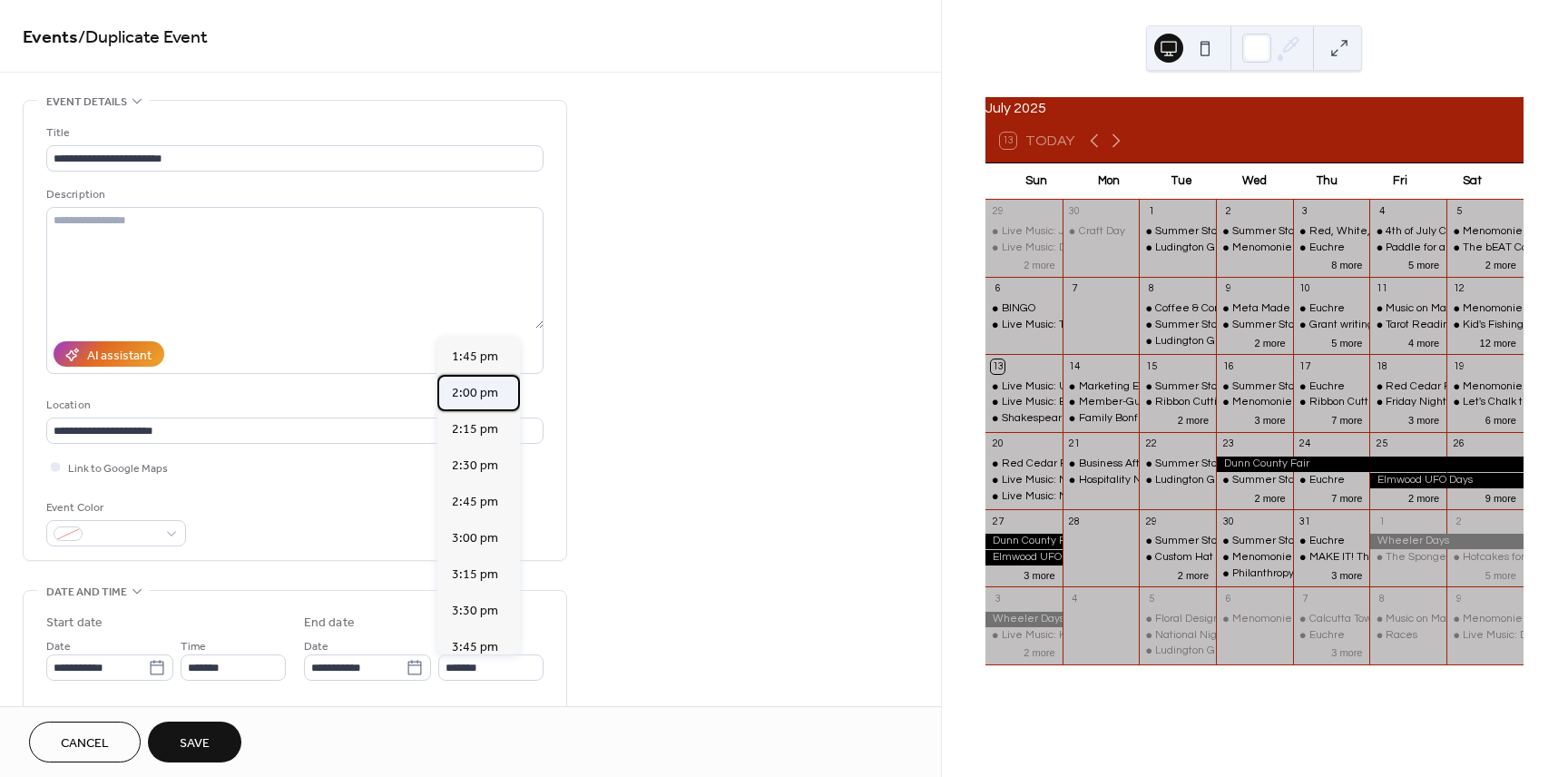 click on "2:00 pm" at bounding box center (475, 393) 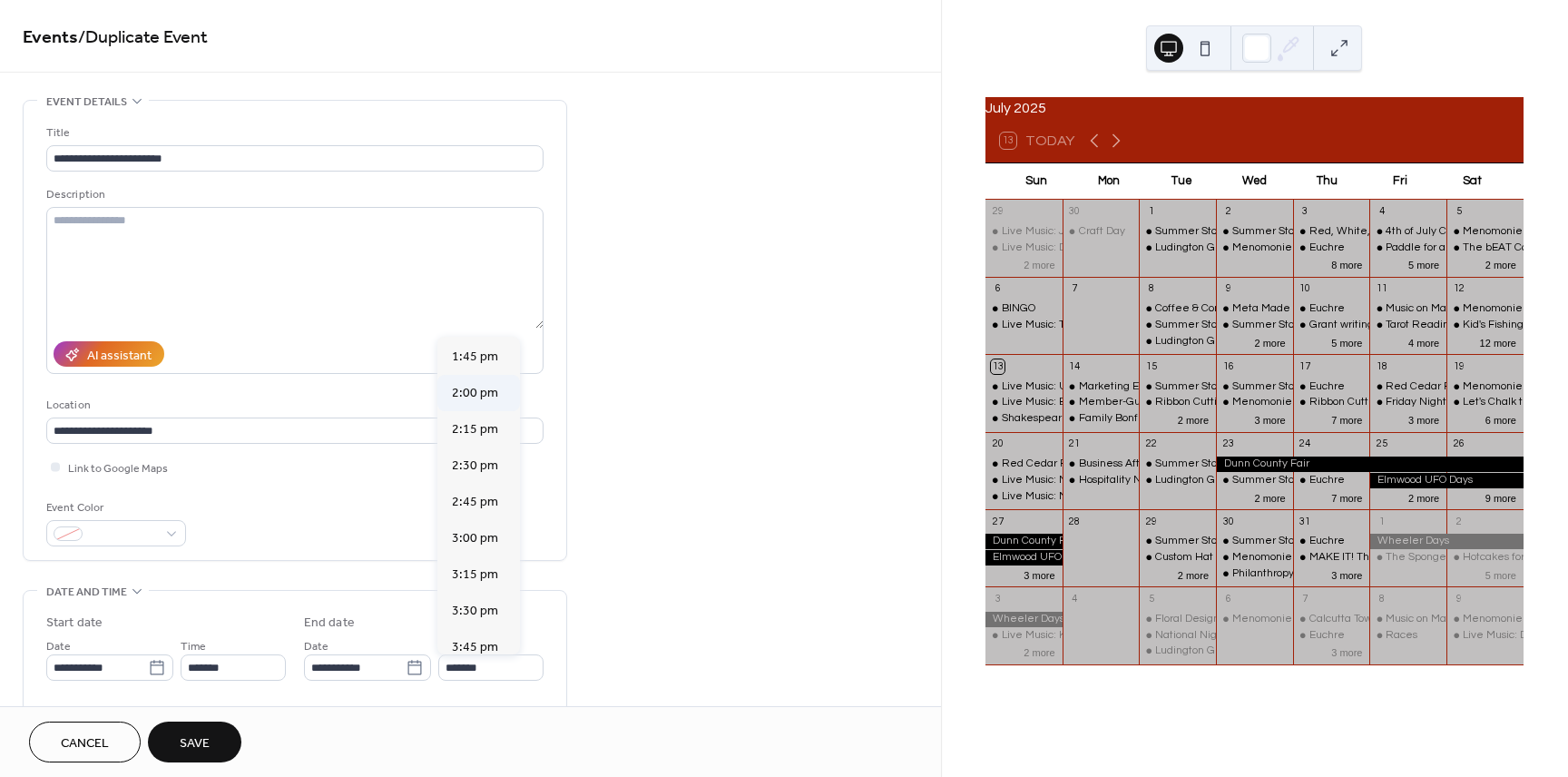 type on "*******" 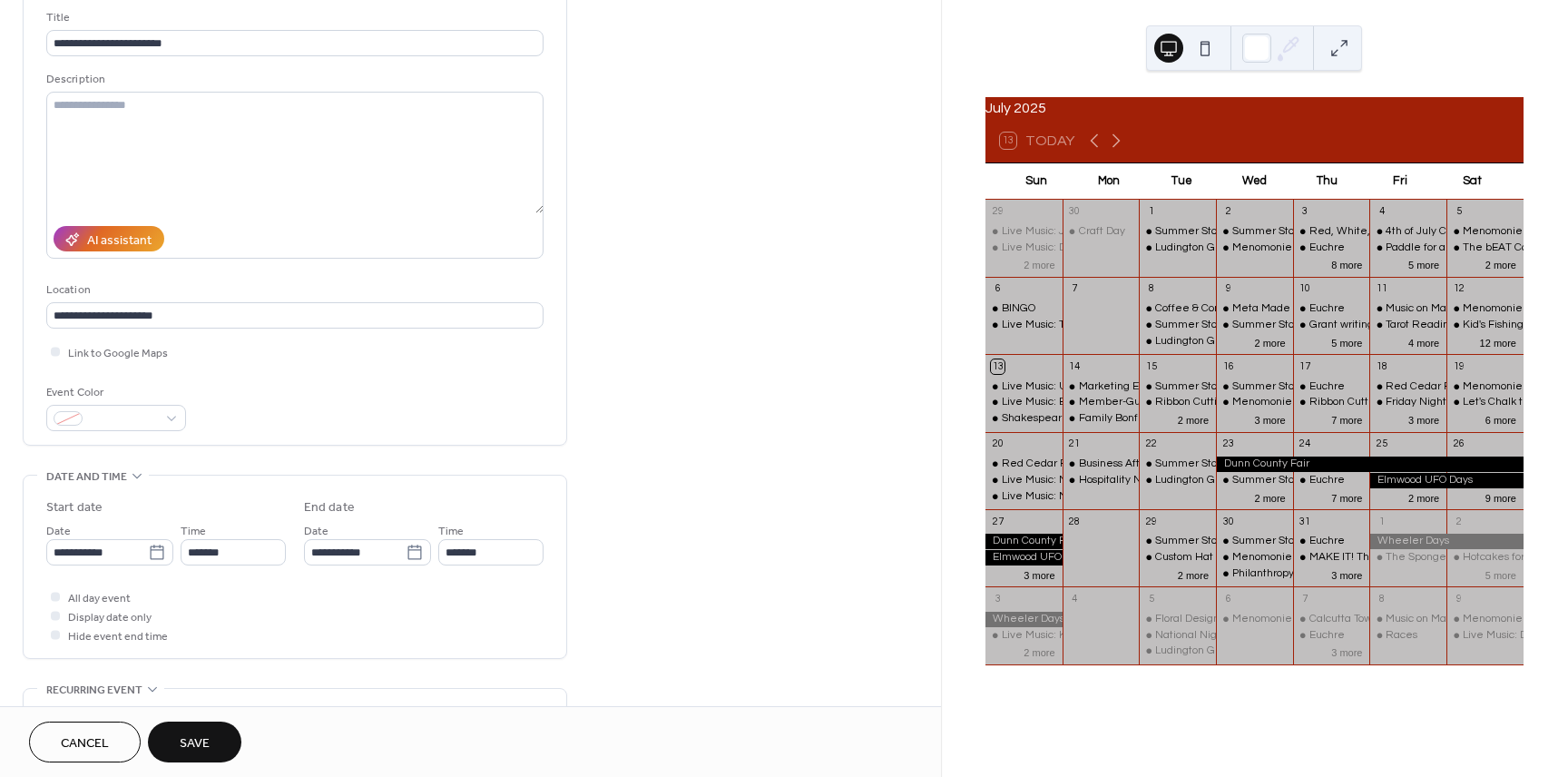 scroll, scrollTop: 635, scrollLeft: 0, axis: vertical 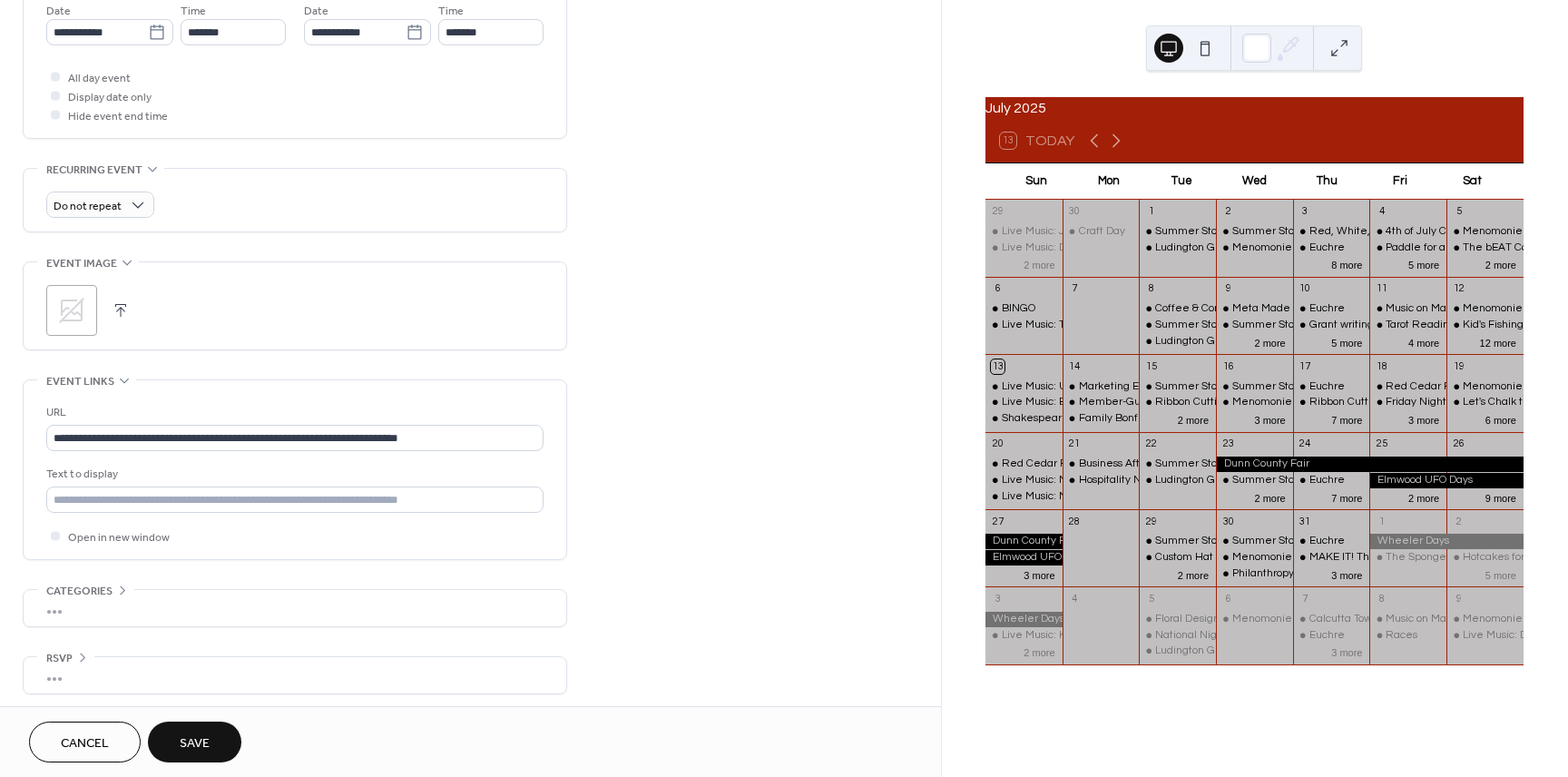 click on "Save" at bounding box center [194, 743] 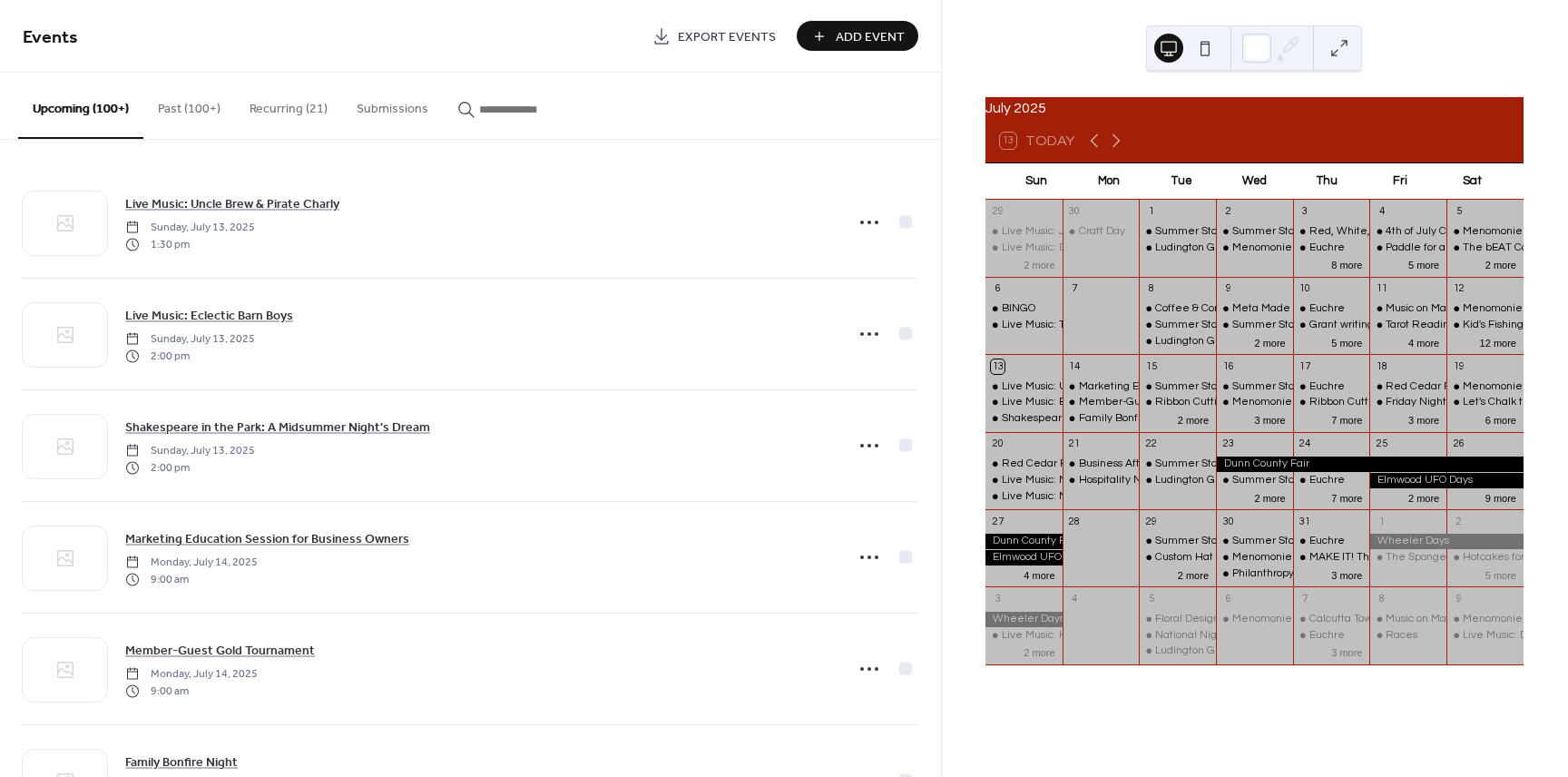click on "Add Event" at bounding box center (870, 37) 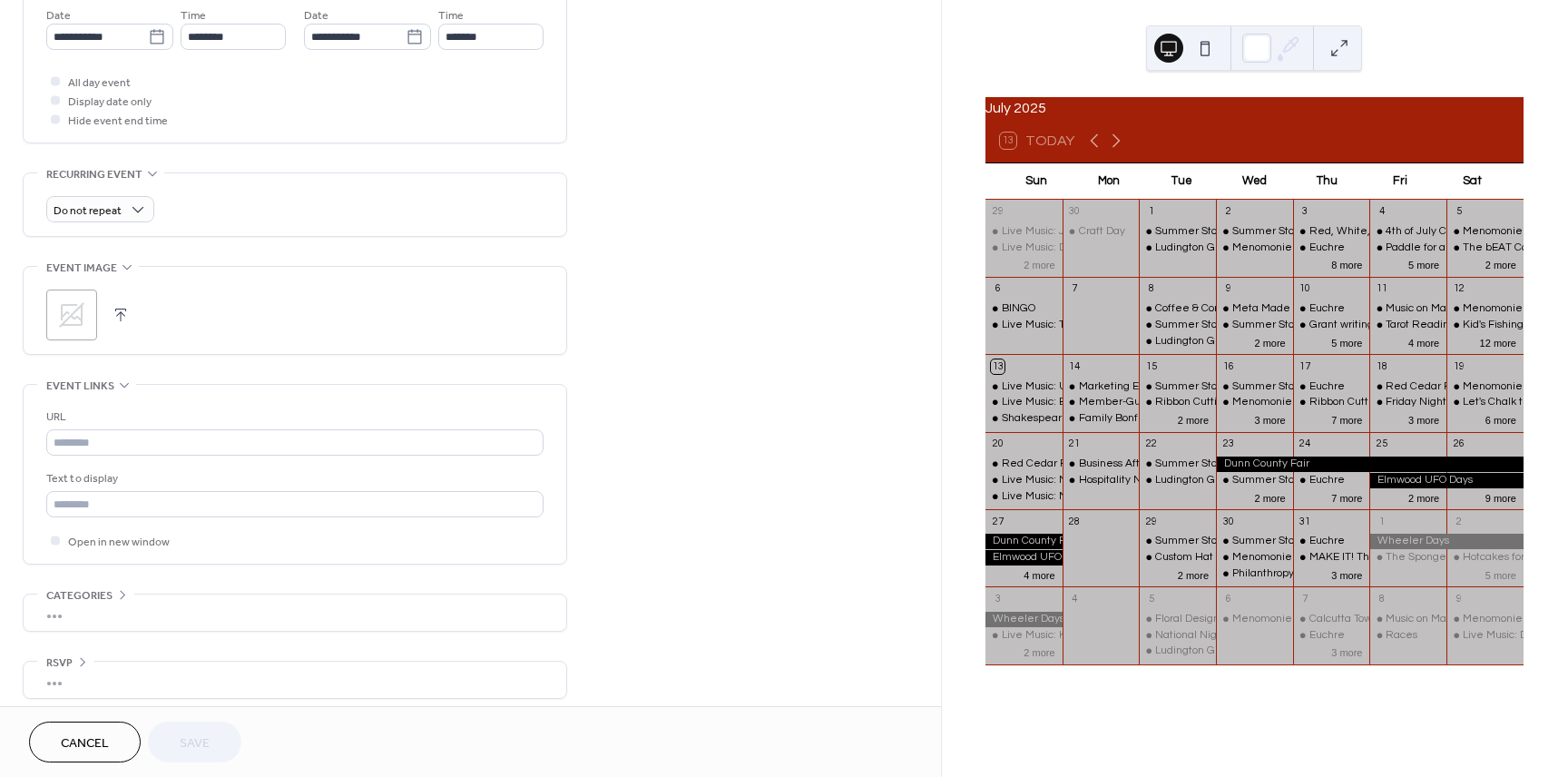 scroll, scrollTop: 642, scrollLeft: 0, axis: vertical 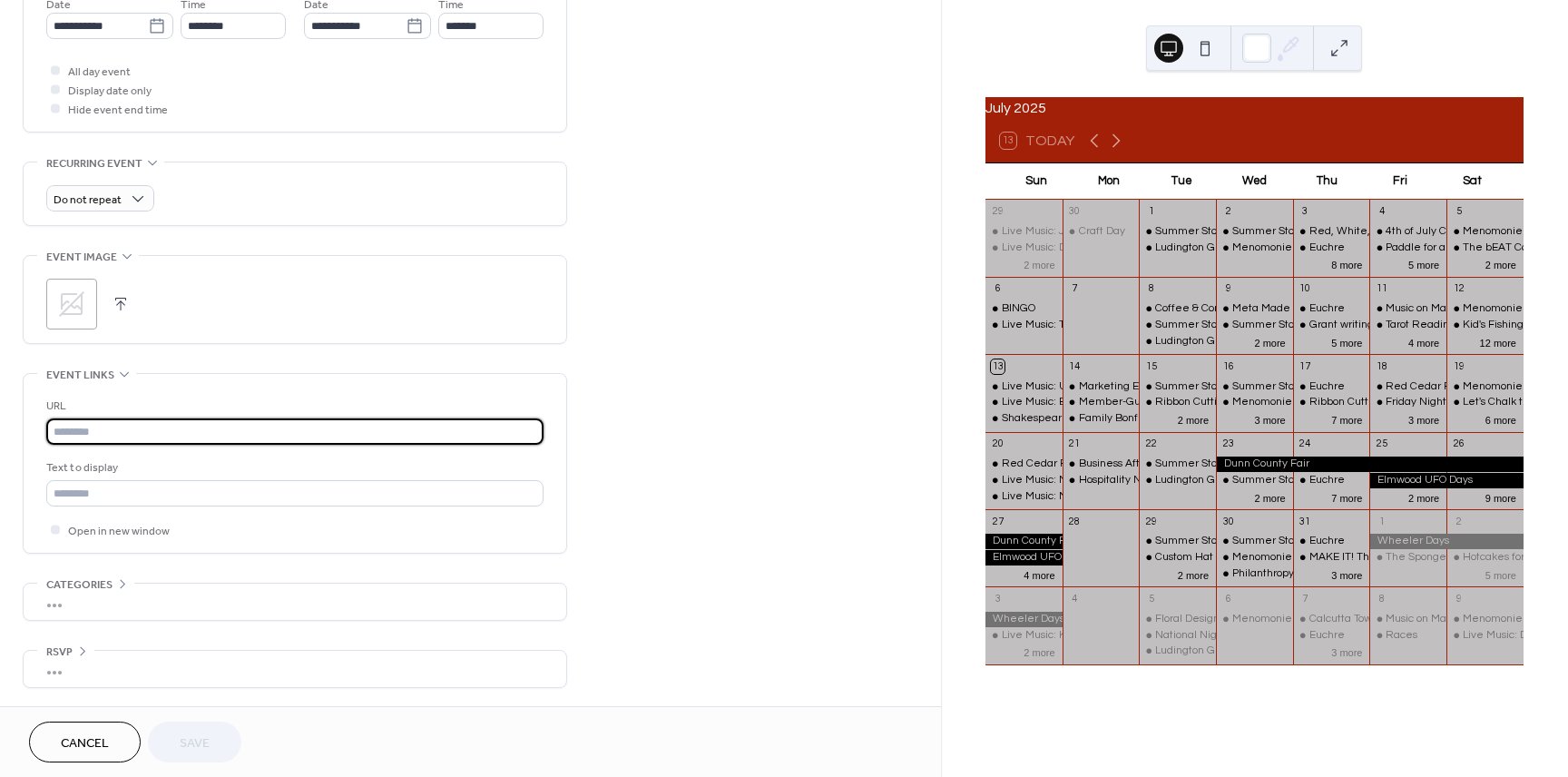 paste on "**********" 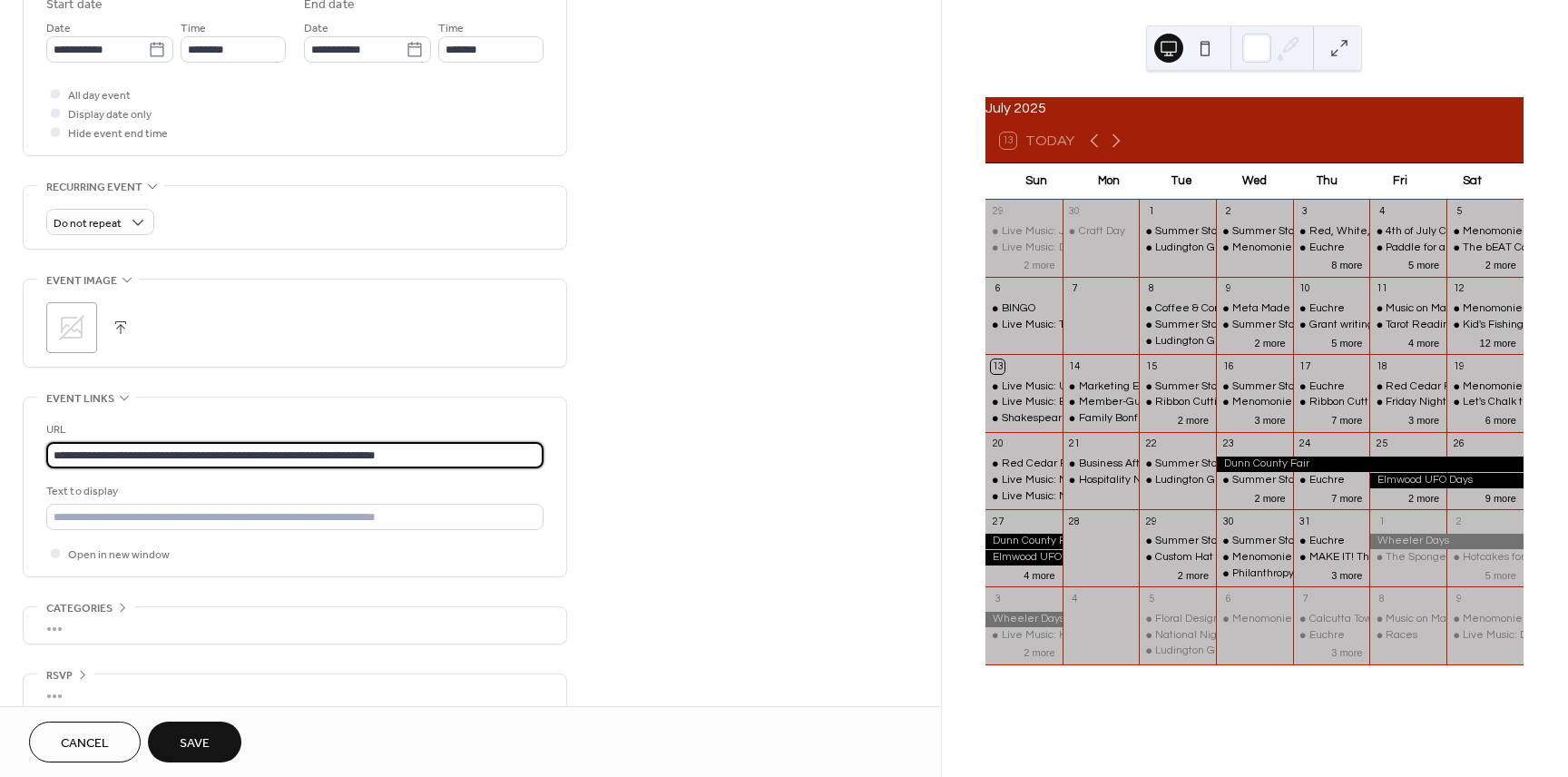 scroll, scrollTop: 615, scrollLeft: 0, axis: vertical 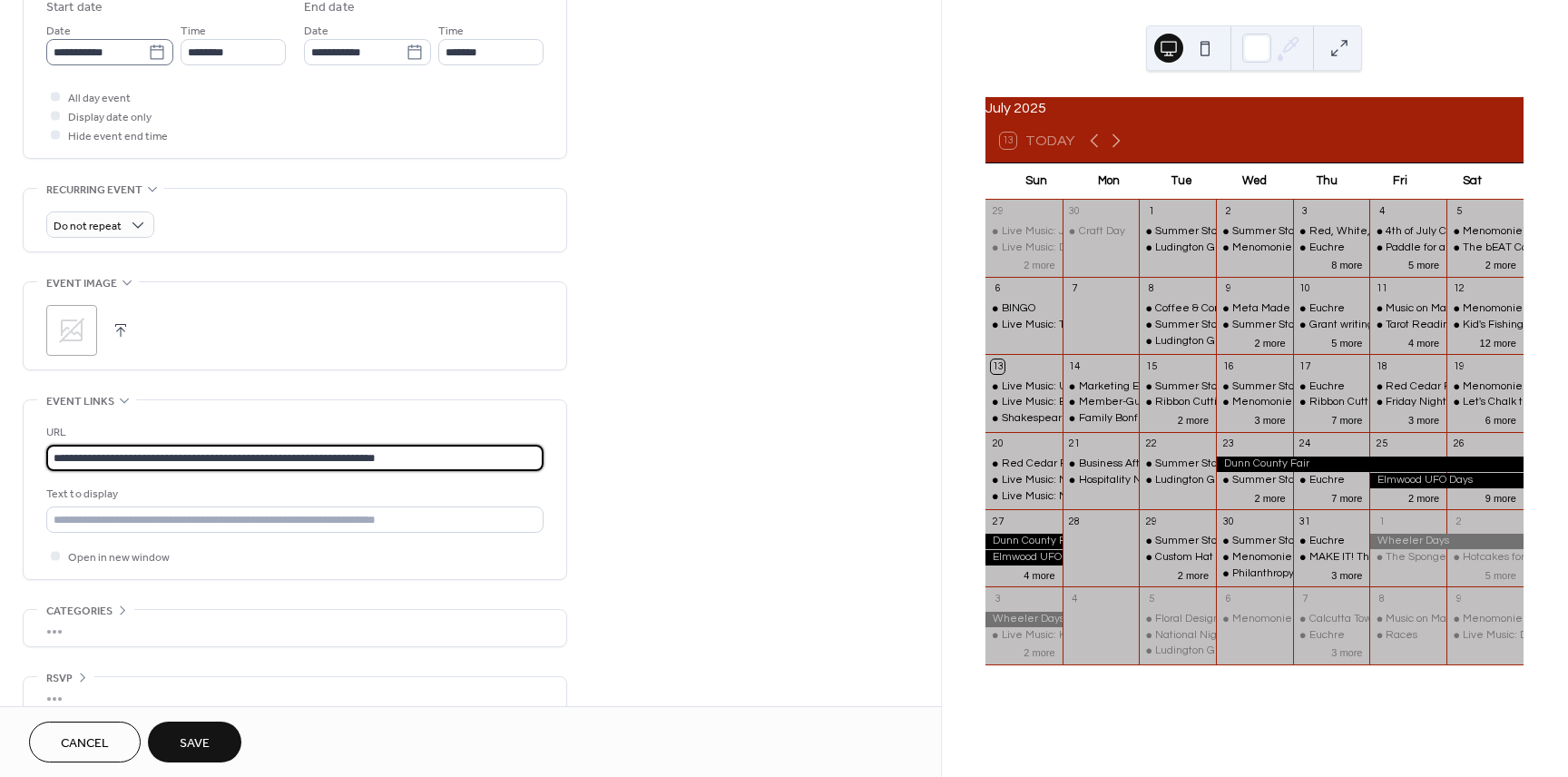type on "**********" 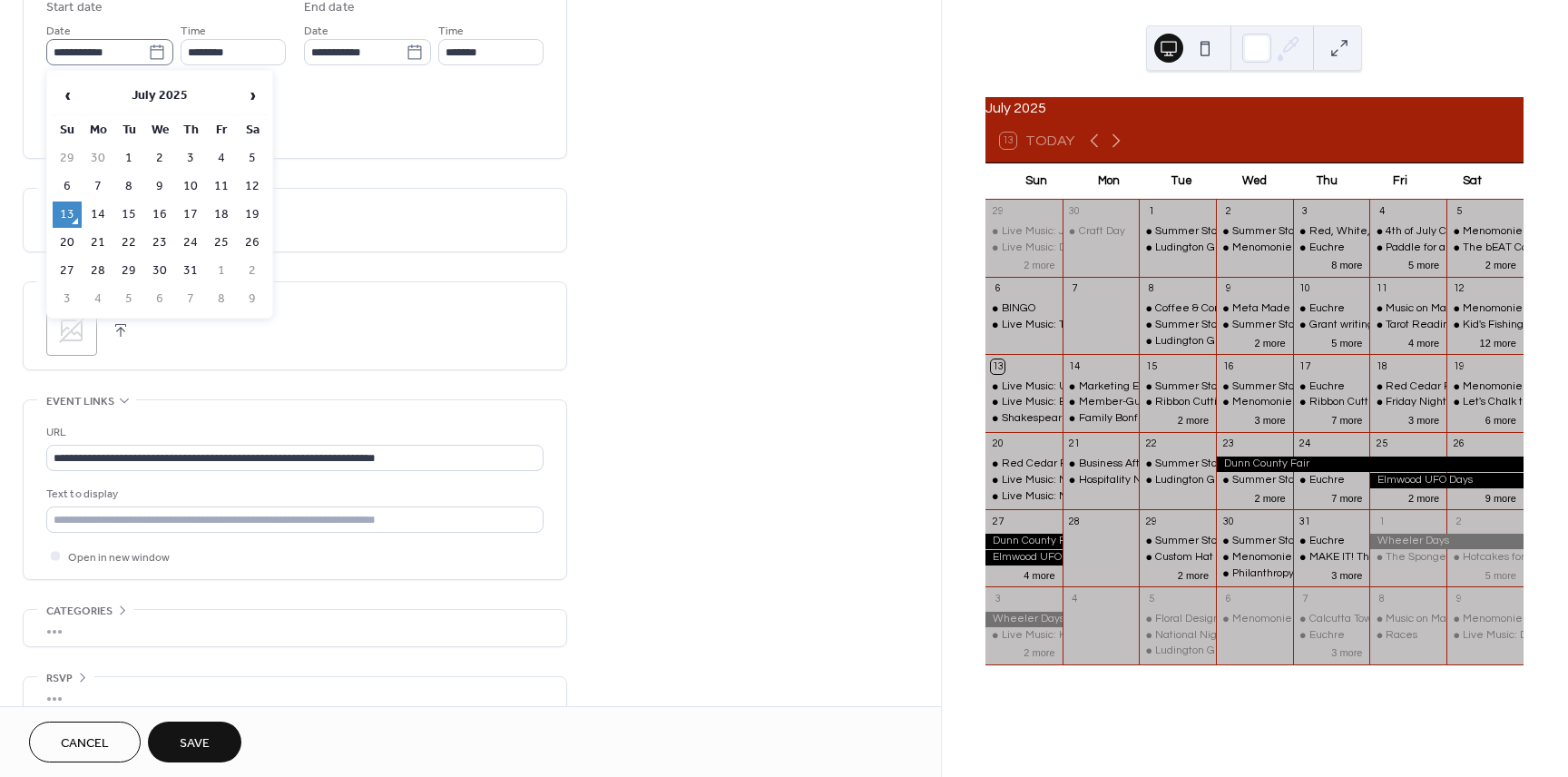 drag, startPoint x: 163, startPoint y: 50, endPoint x: 165, endPoint y: 61, distance: 11.18034 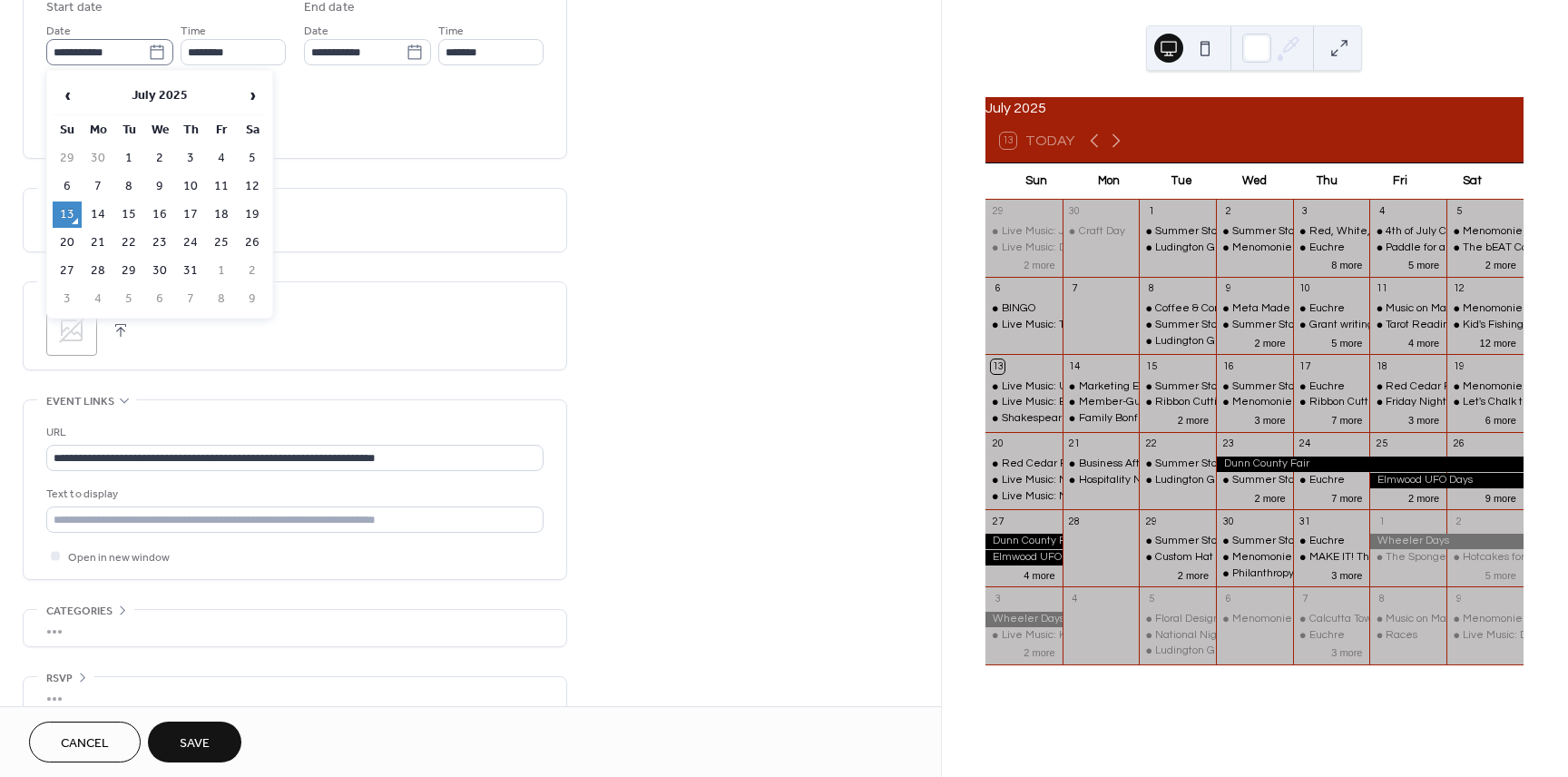 click 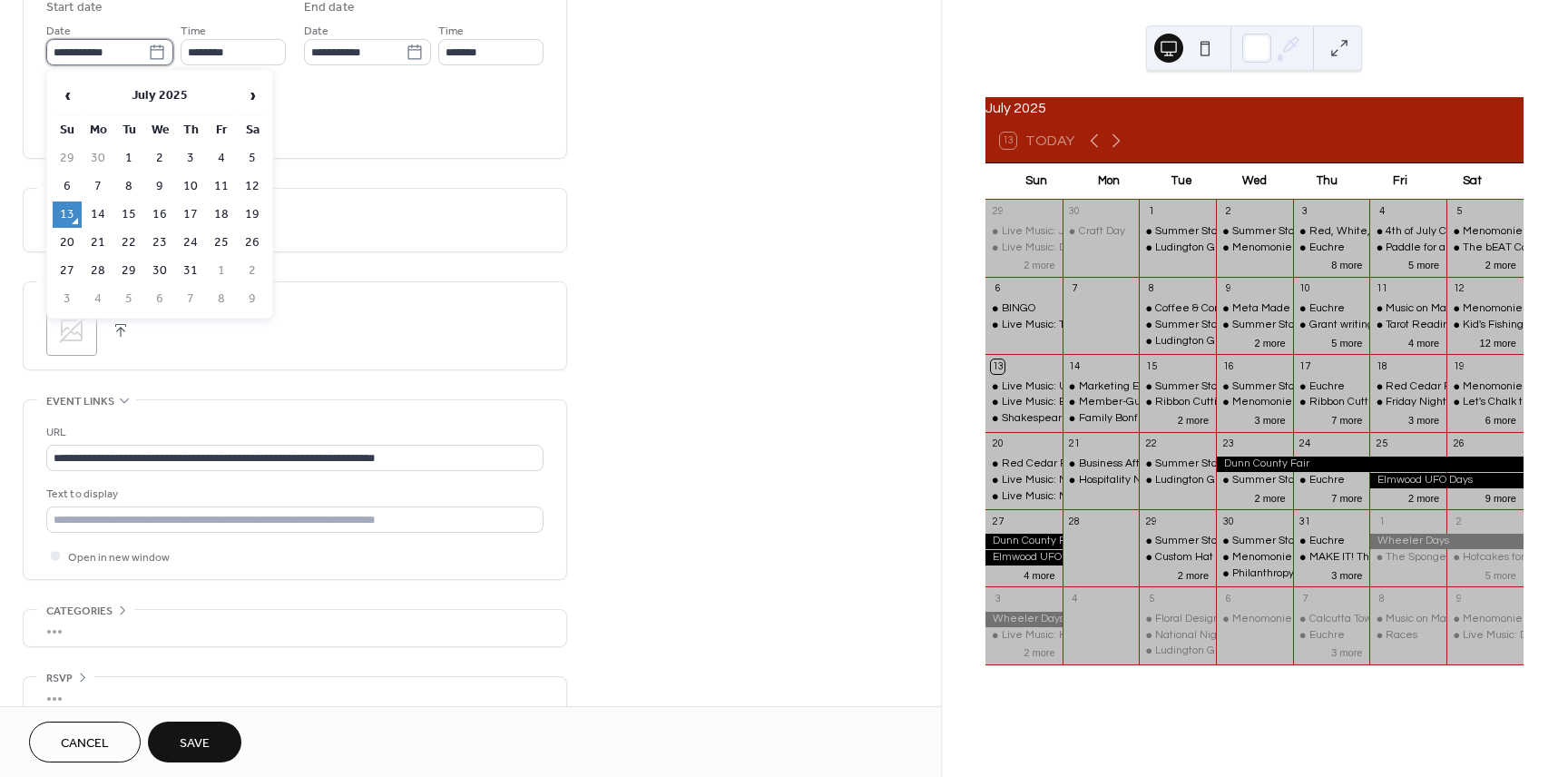 click on "**********" at bounding box center (97, 52) 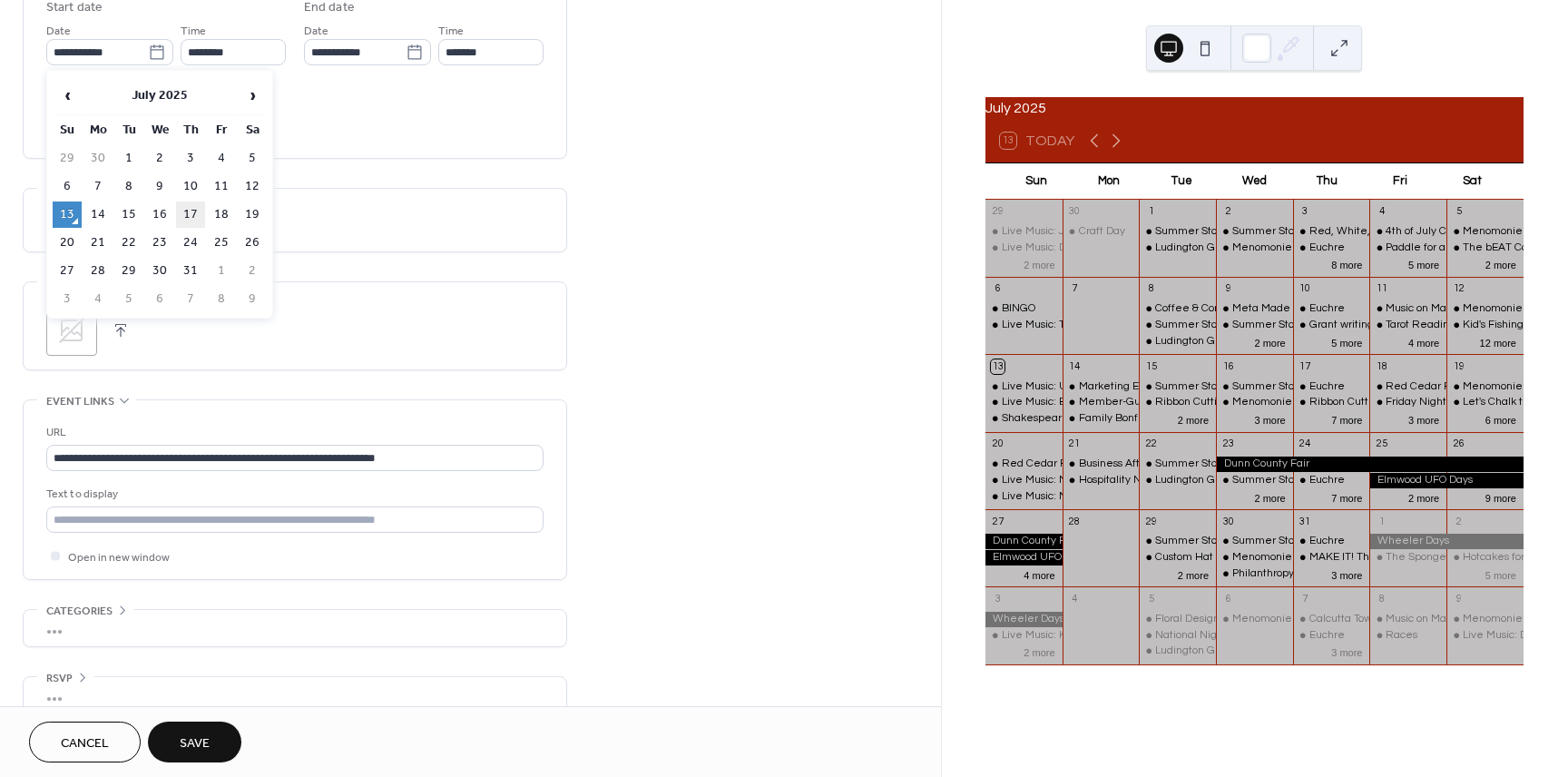 click on "17" at bounding box center [191, 214] 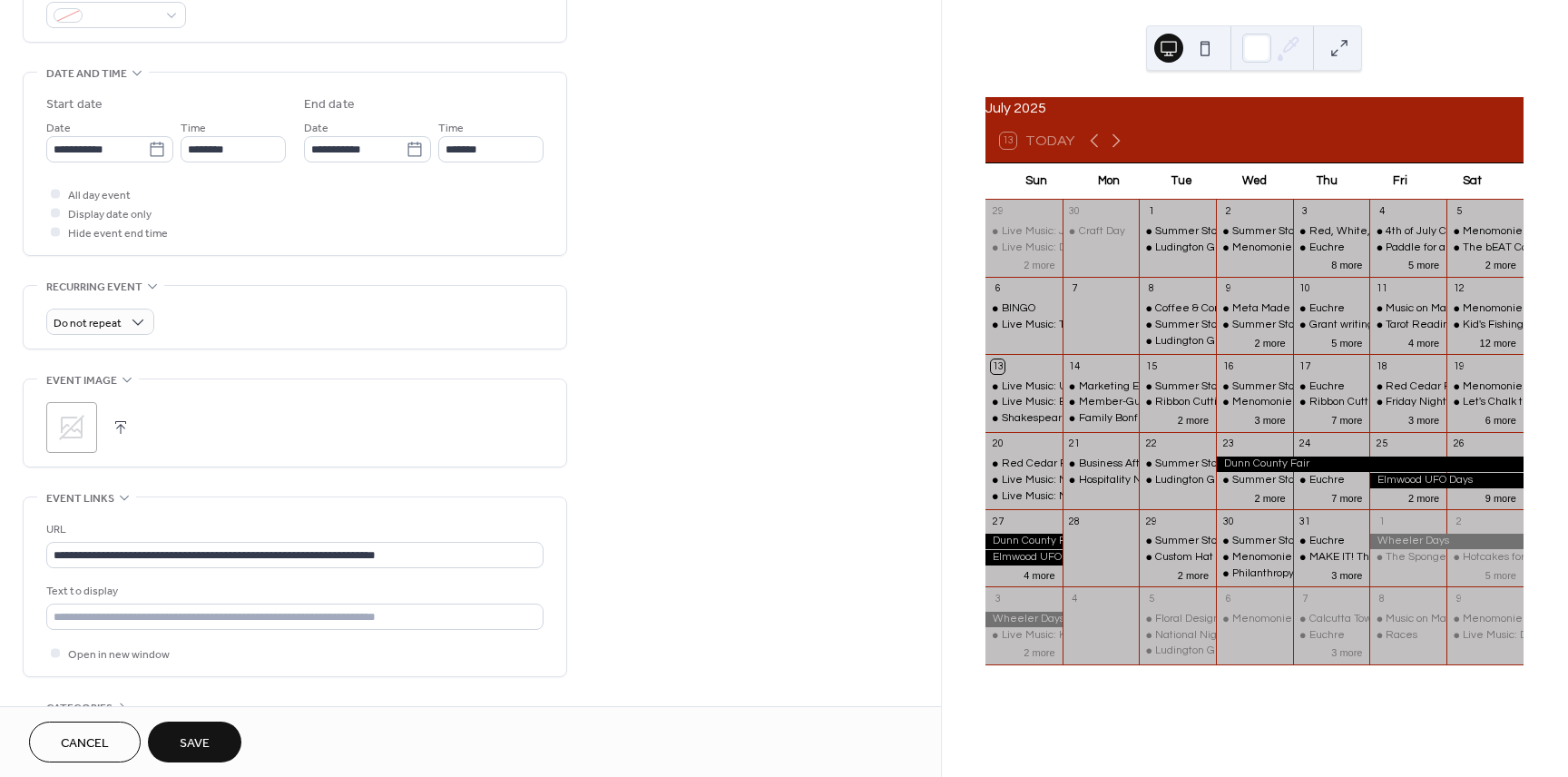 scroll, scrollTop: 318, scrollLeft: 0, axis: vertical 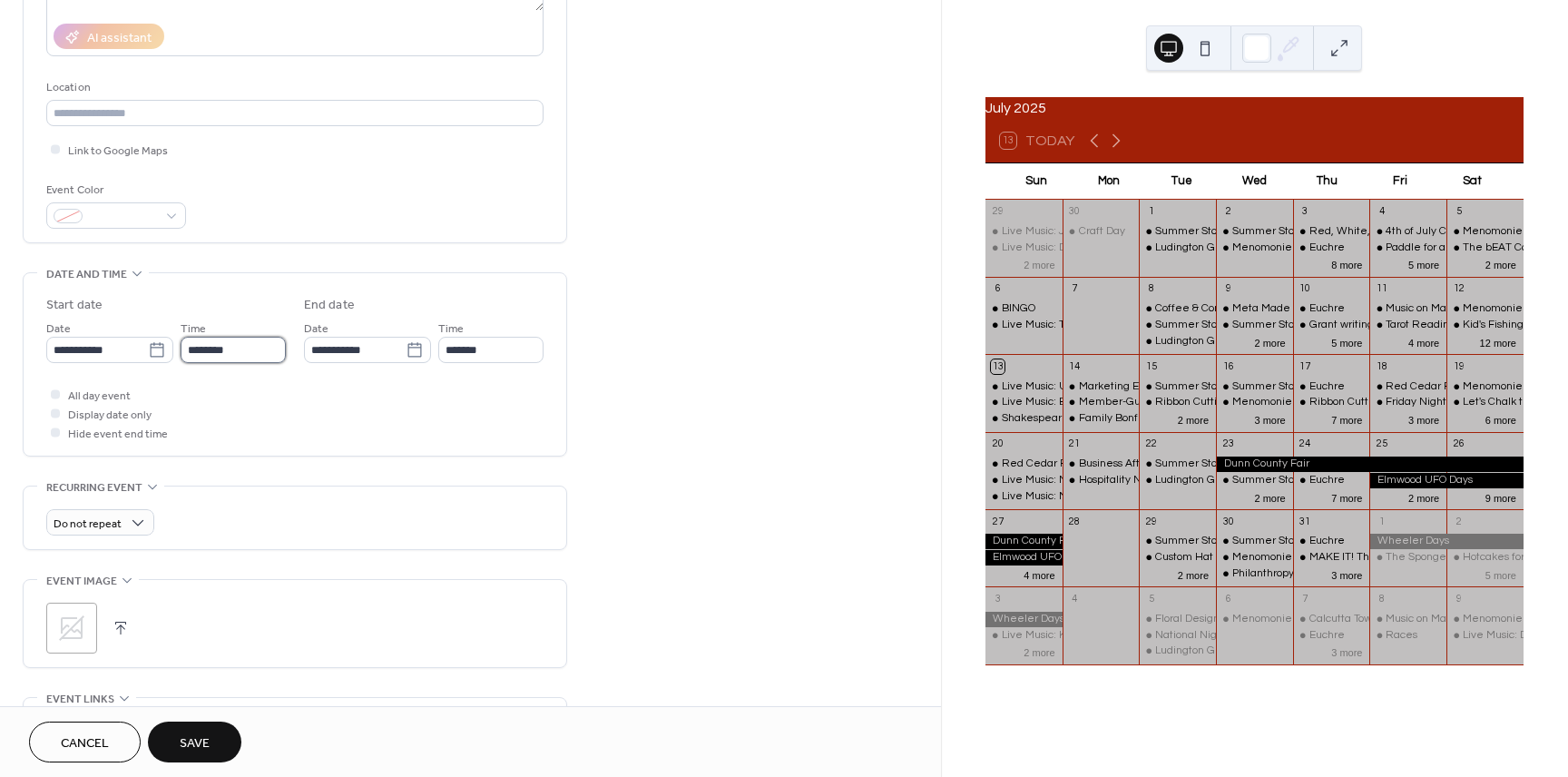 click on "********" at bounding box center [233, 349] 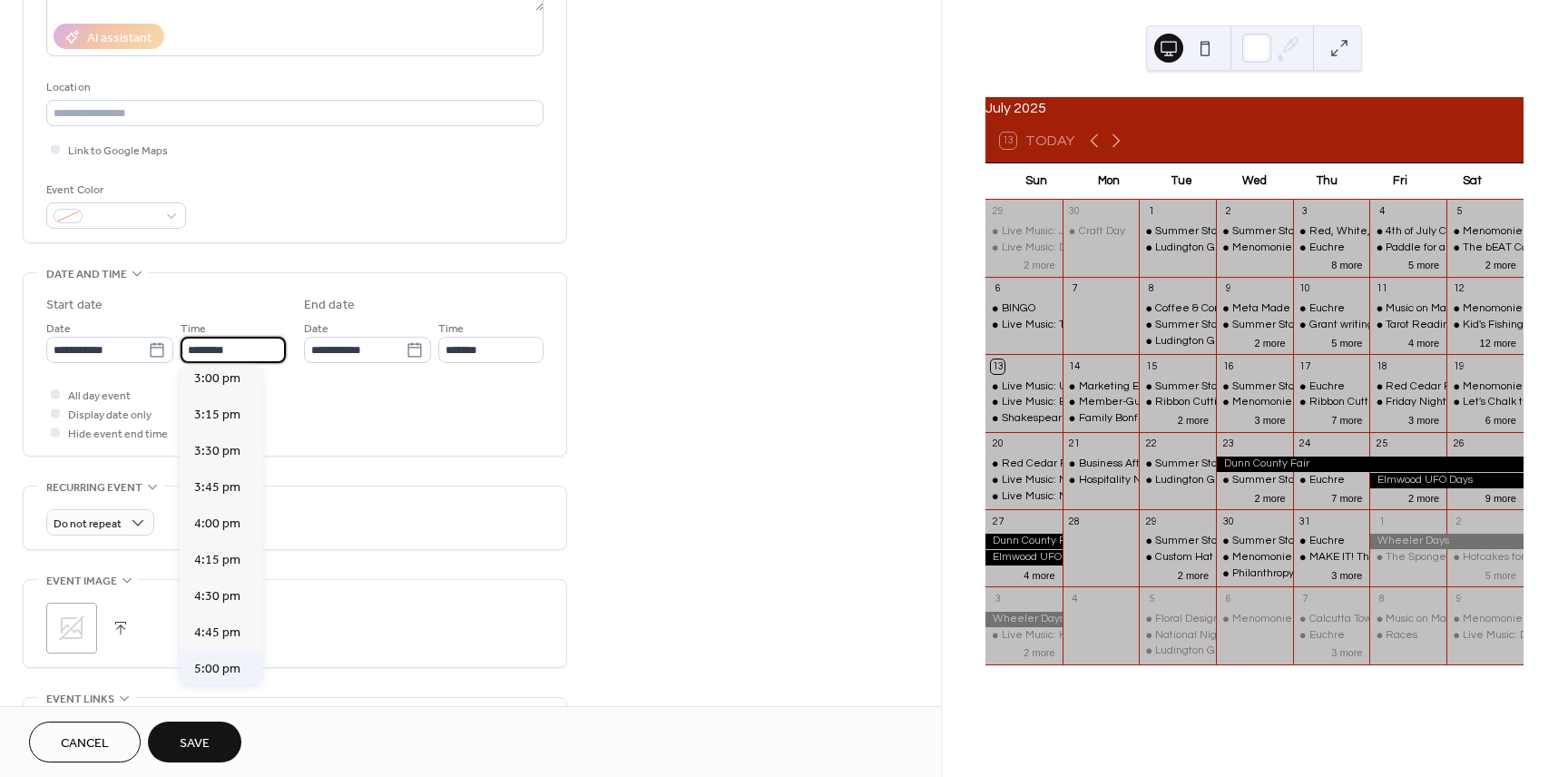scroll, scrollTop: 2199, scrollLeft: 0, axis: vertical 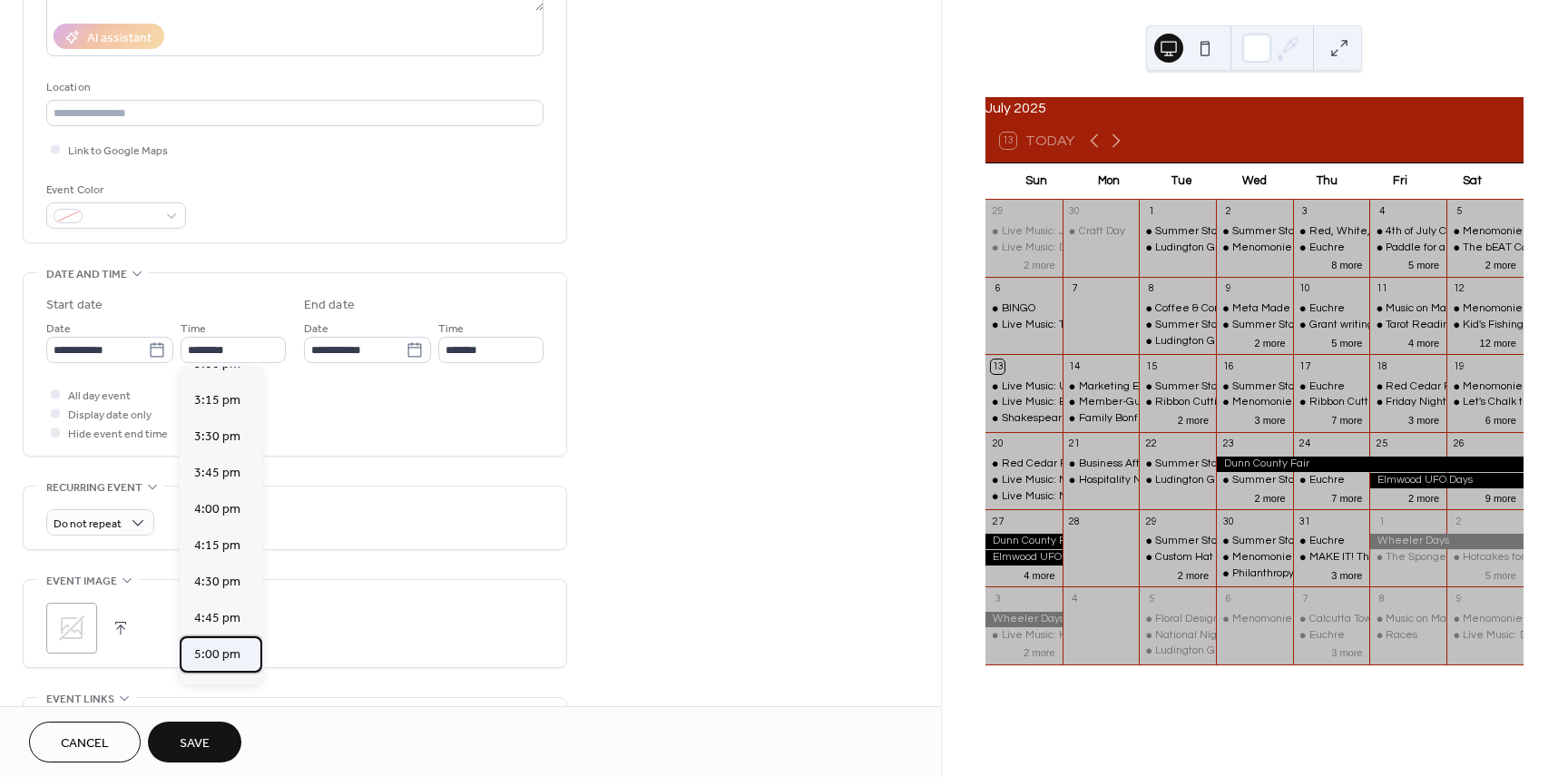 click on "5:00 pm" at bounding box center (217, 654) 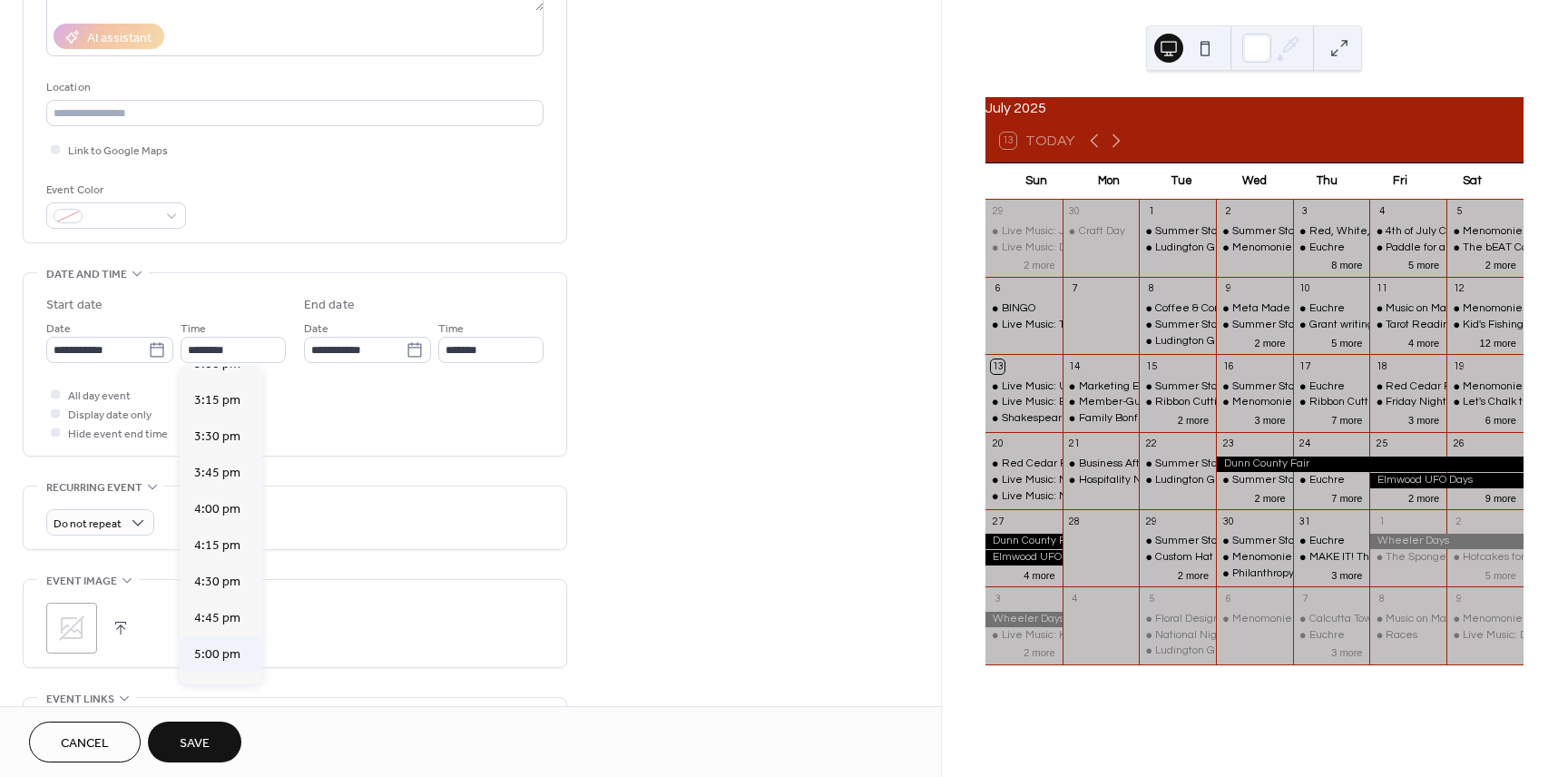 type on "*******" 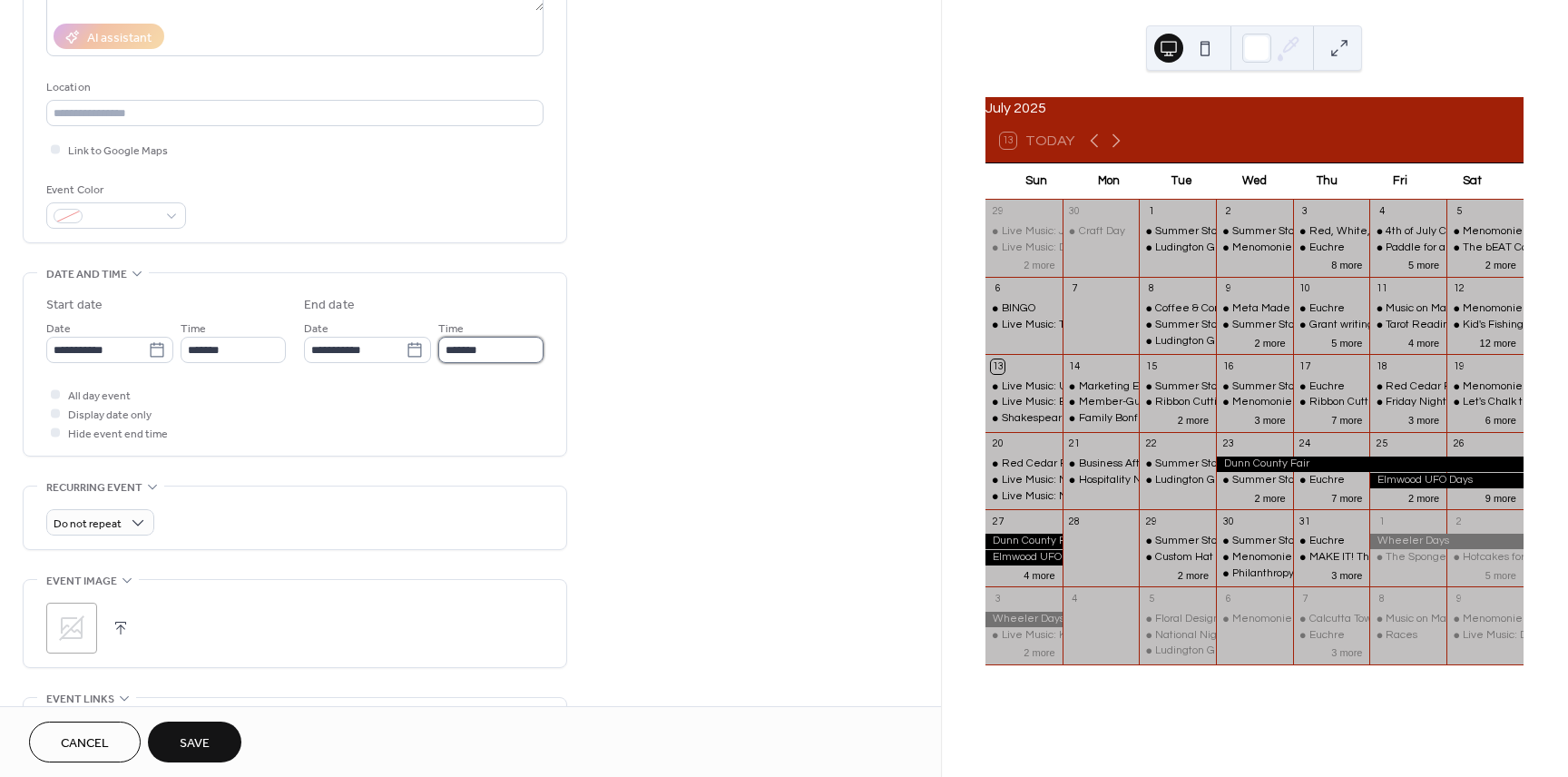 click on "*******" at bounding box center [491, 349] 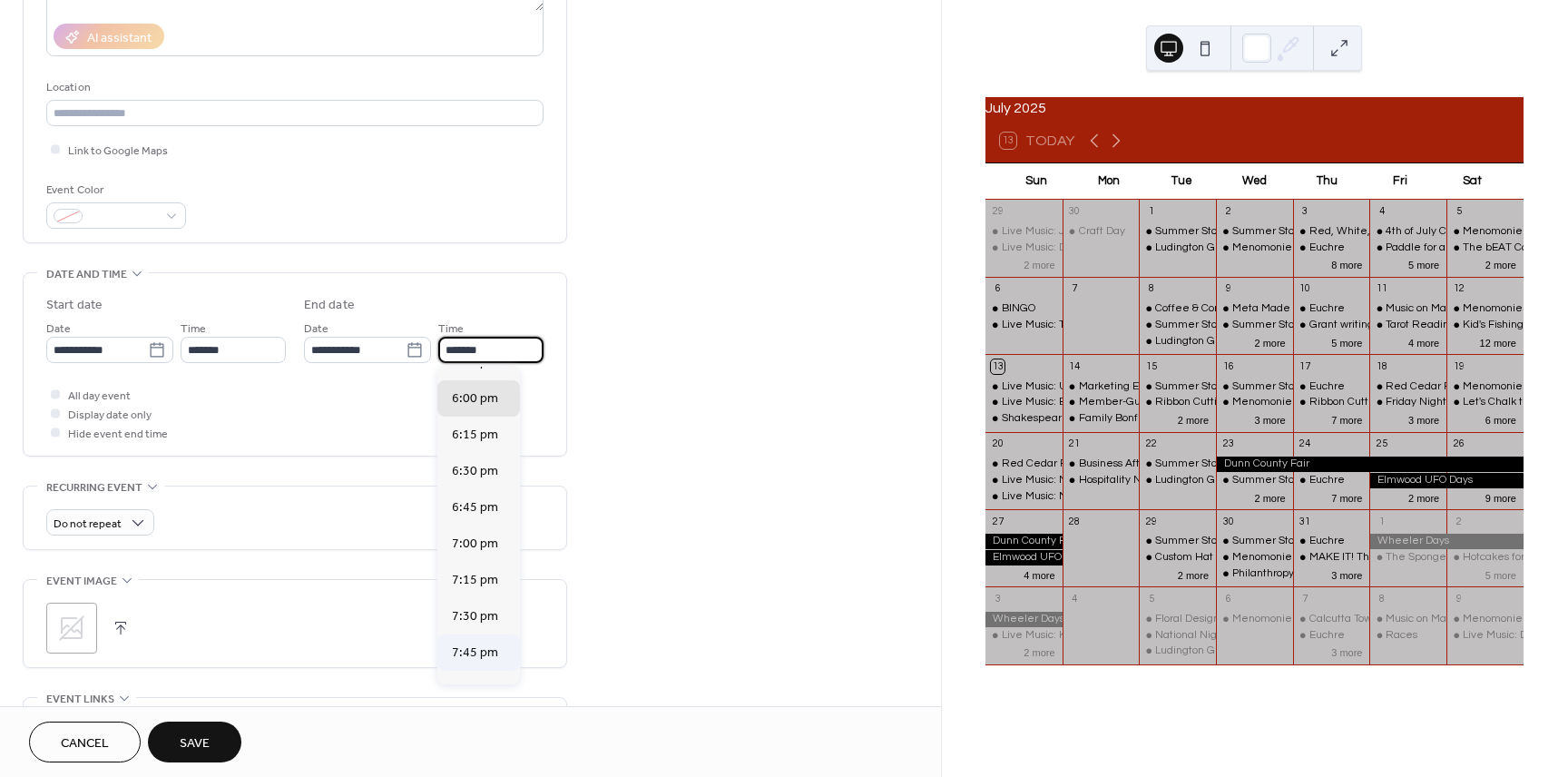 scroll, scrollTop: 99, scrollLeft: 0, axis: vertical 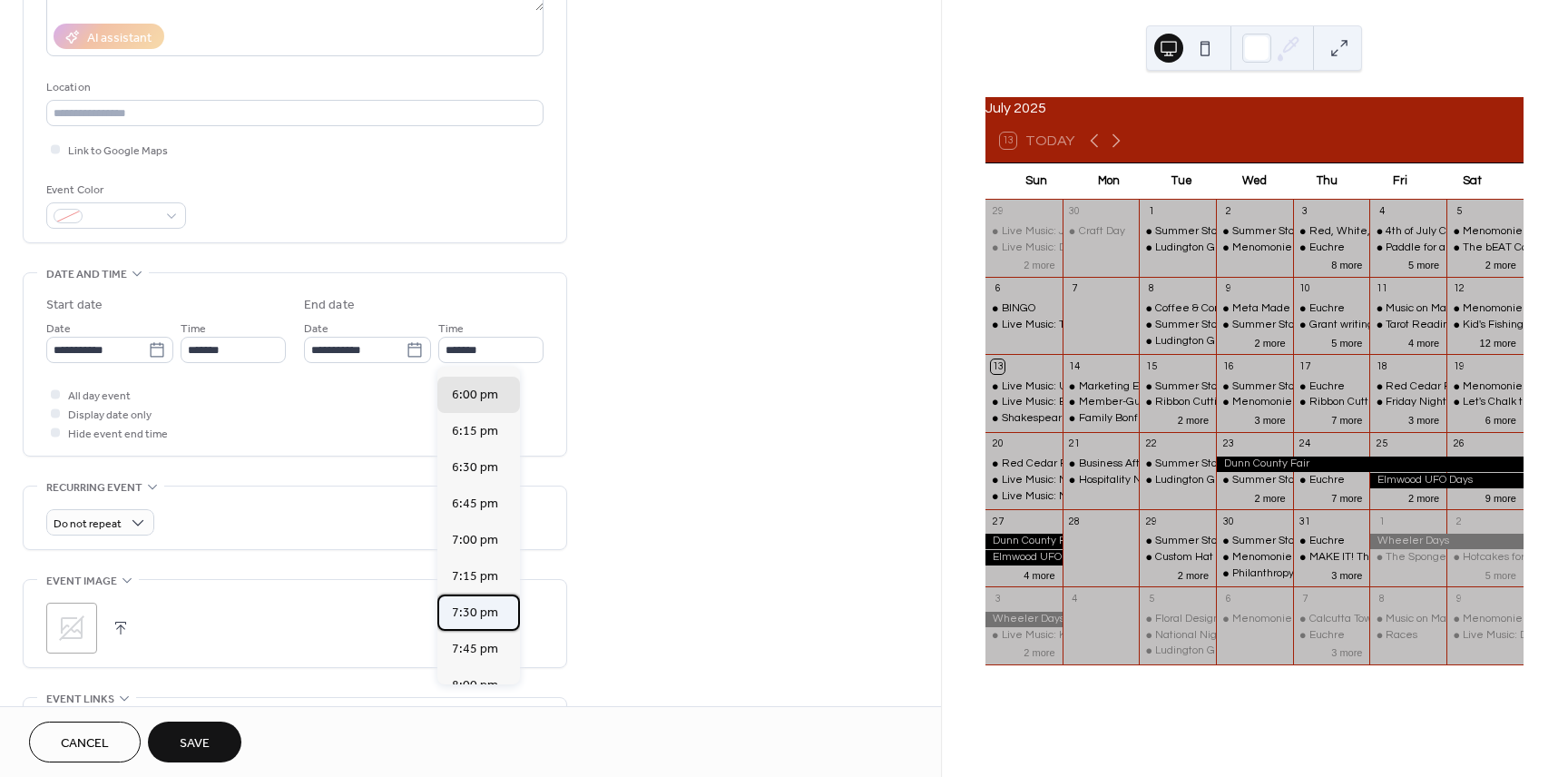 click on "7:30 pm" at bounding box center [475, 613] 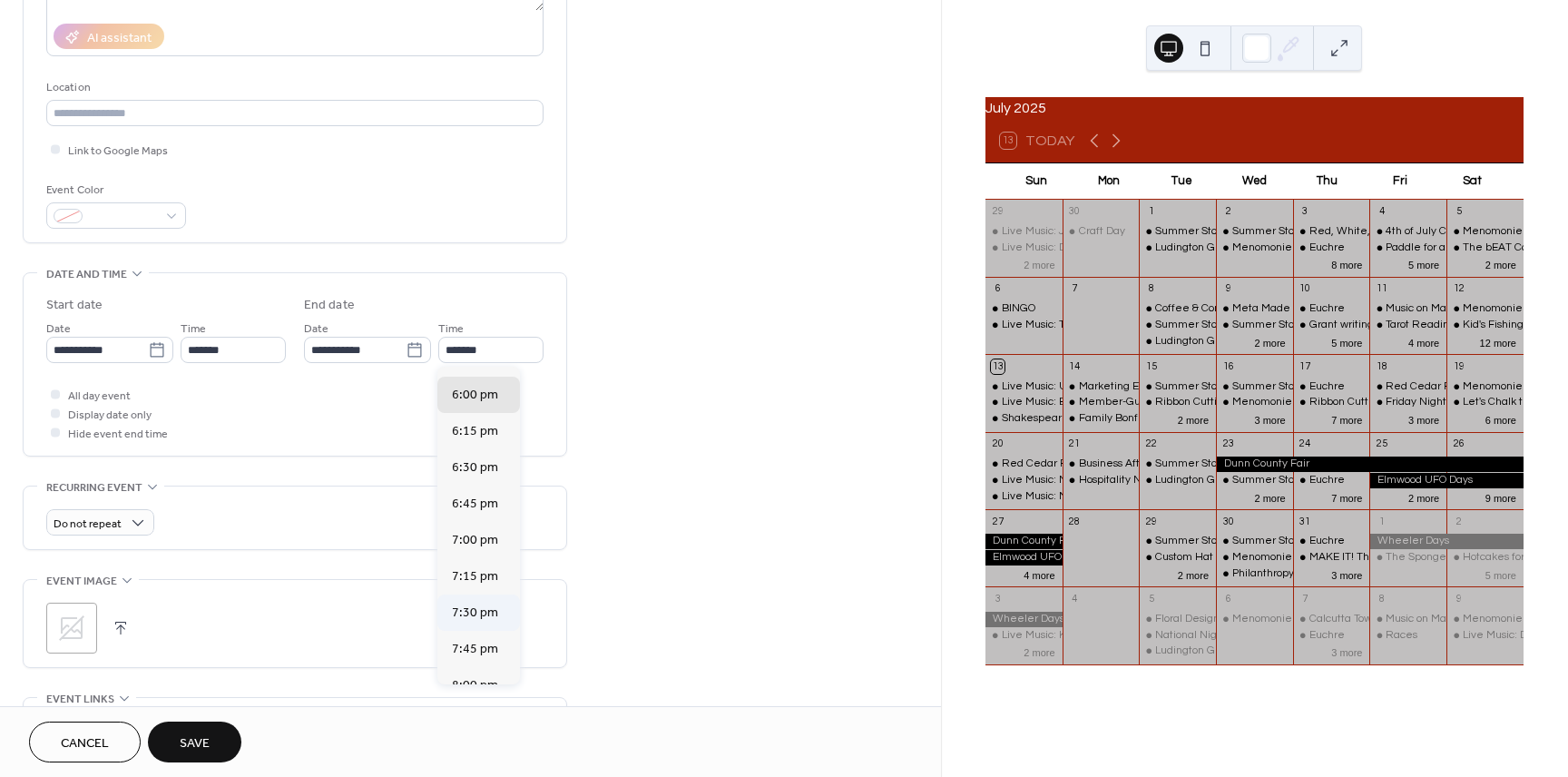 type on "*******" 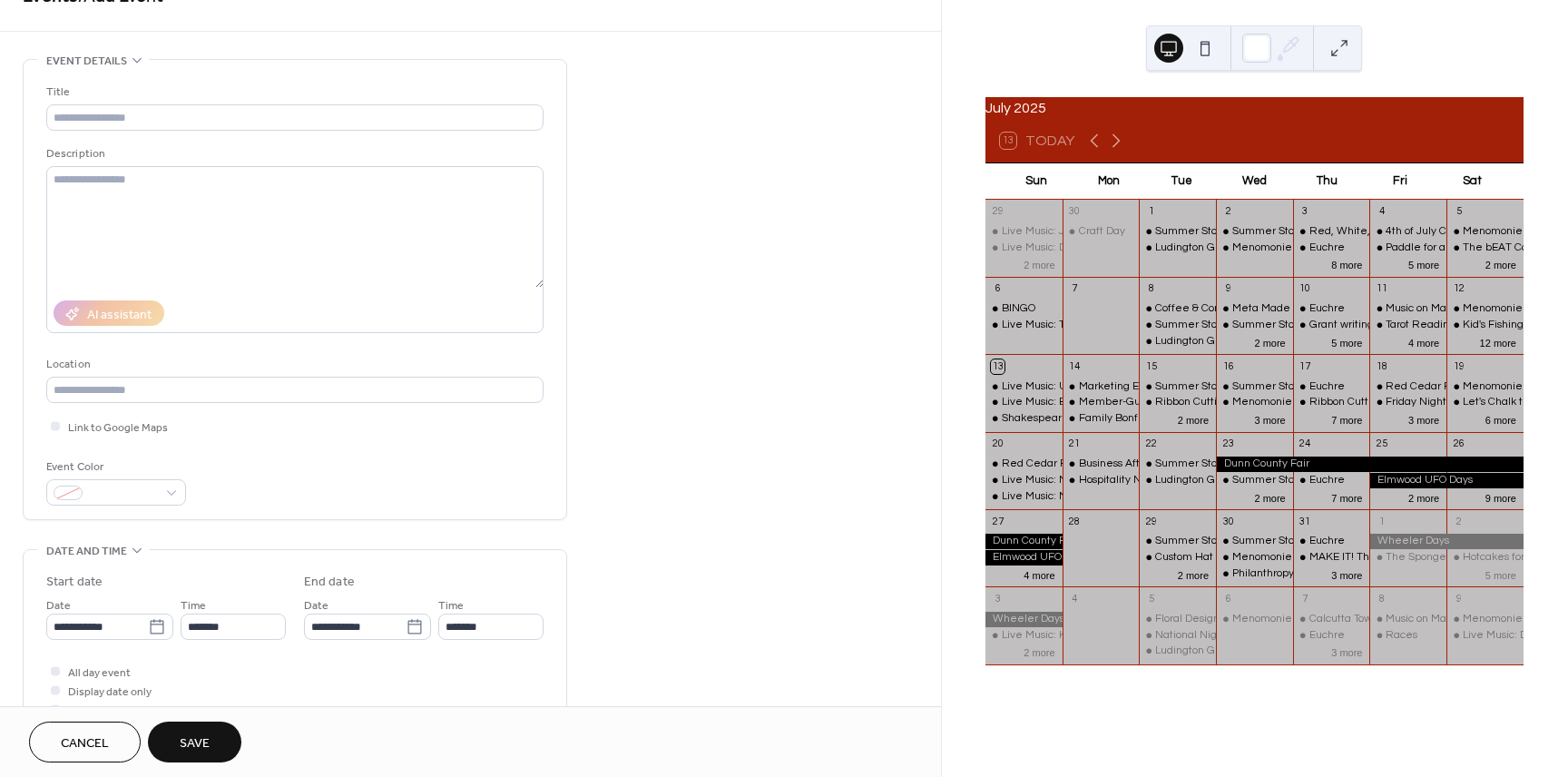 scroll, scrollTop: 0, scrollLeft: 0, axis: both 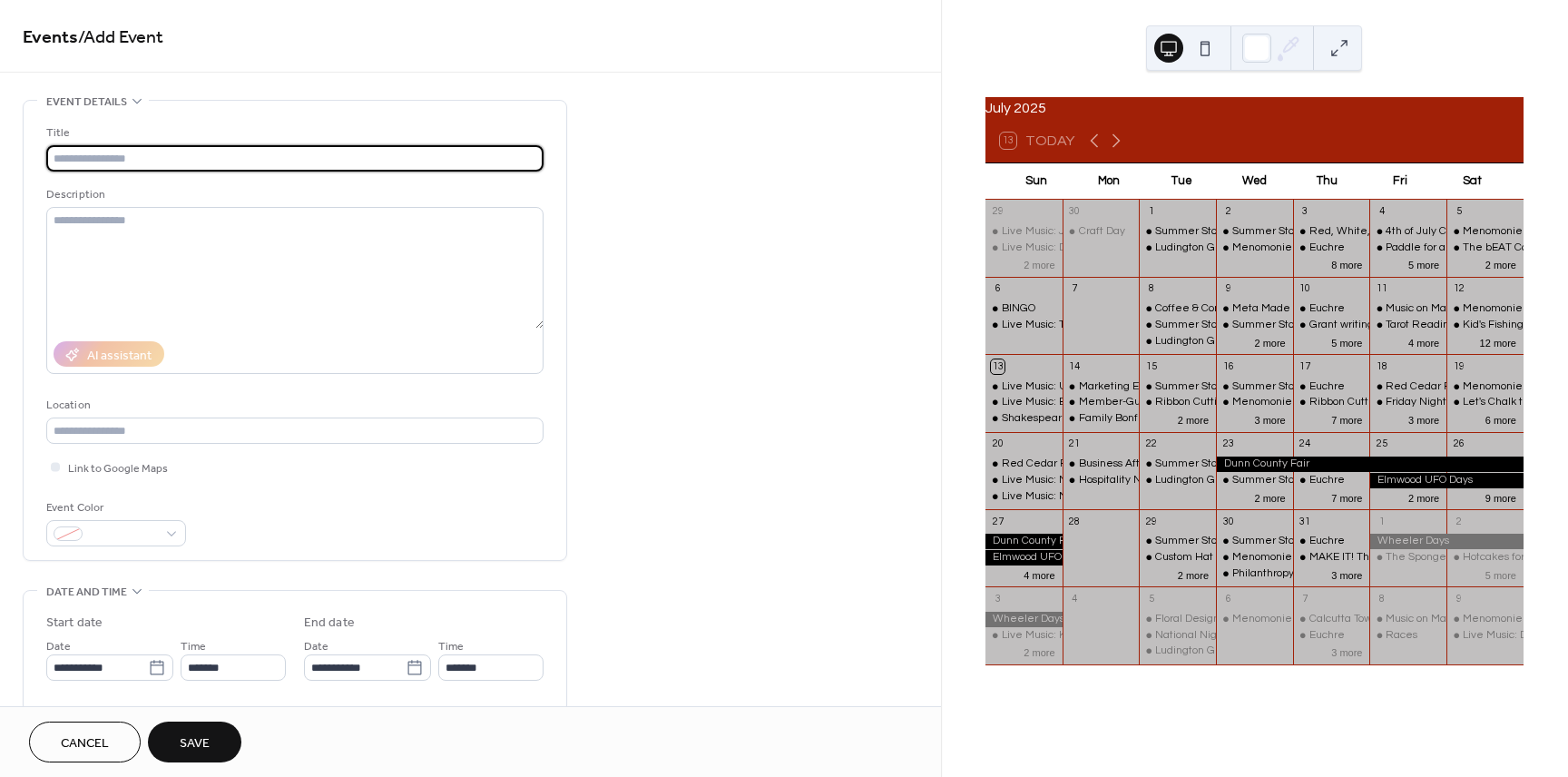 paste on "**********" 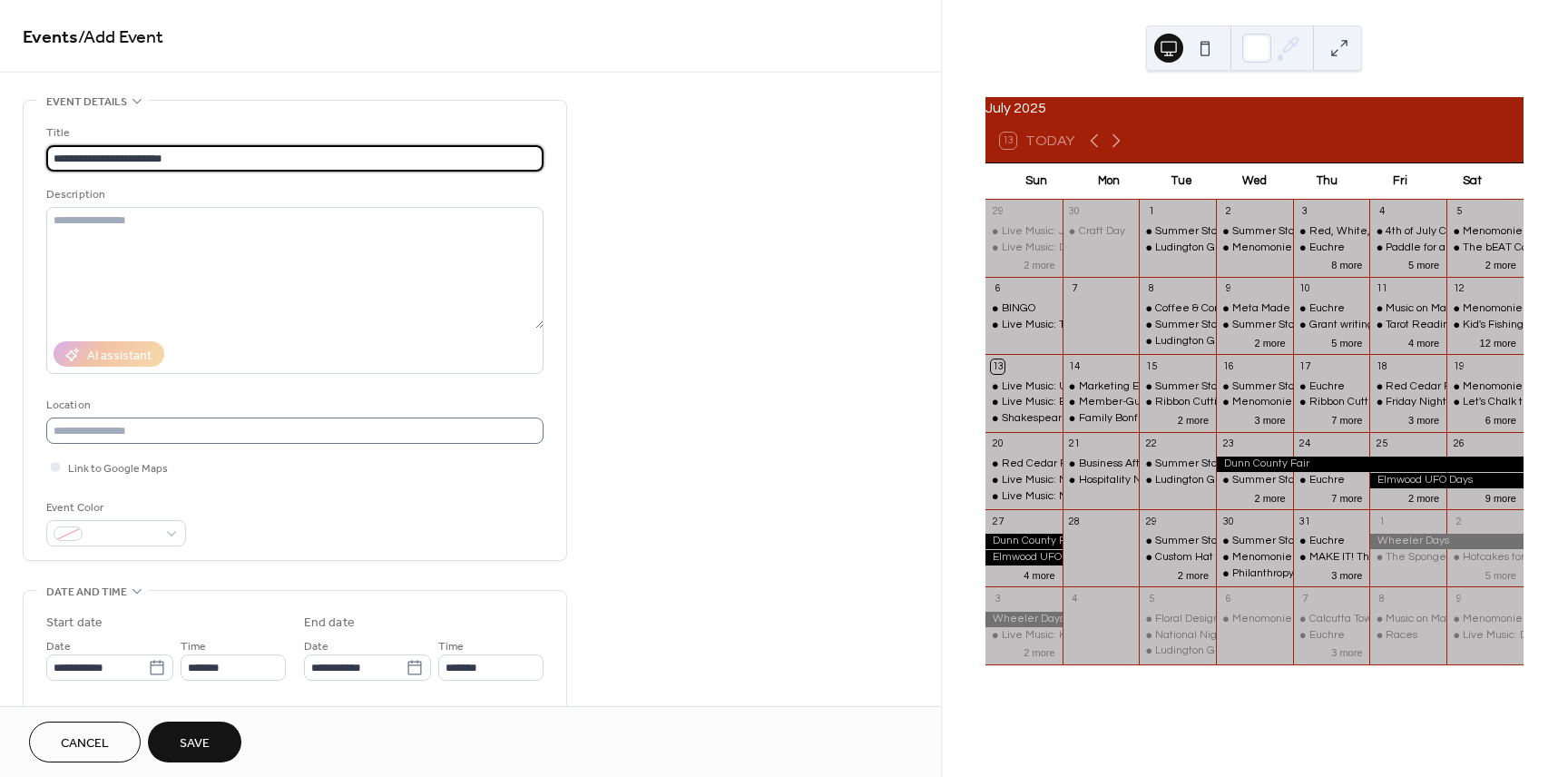 type on "**********" 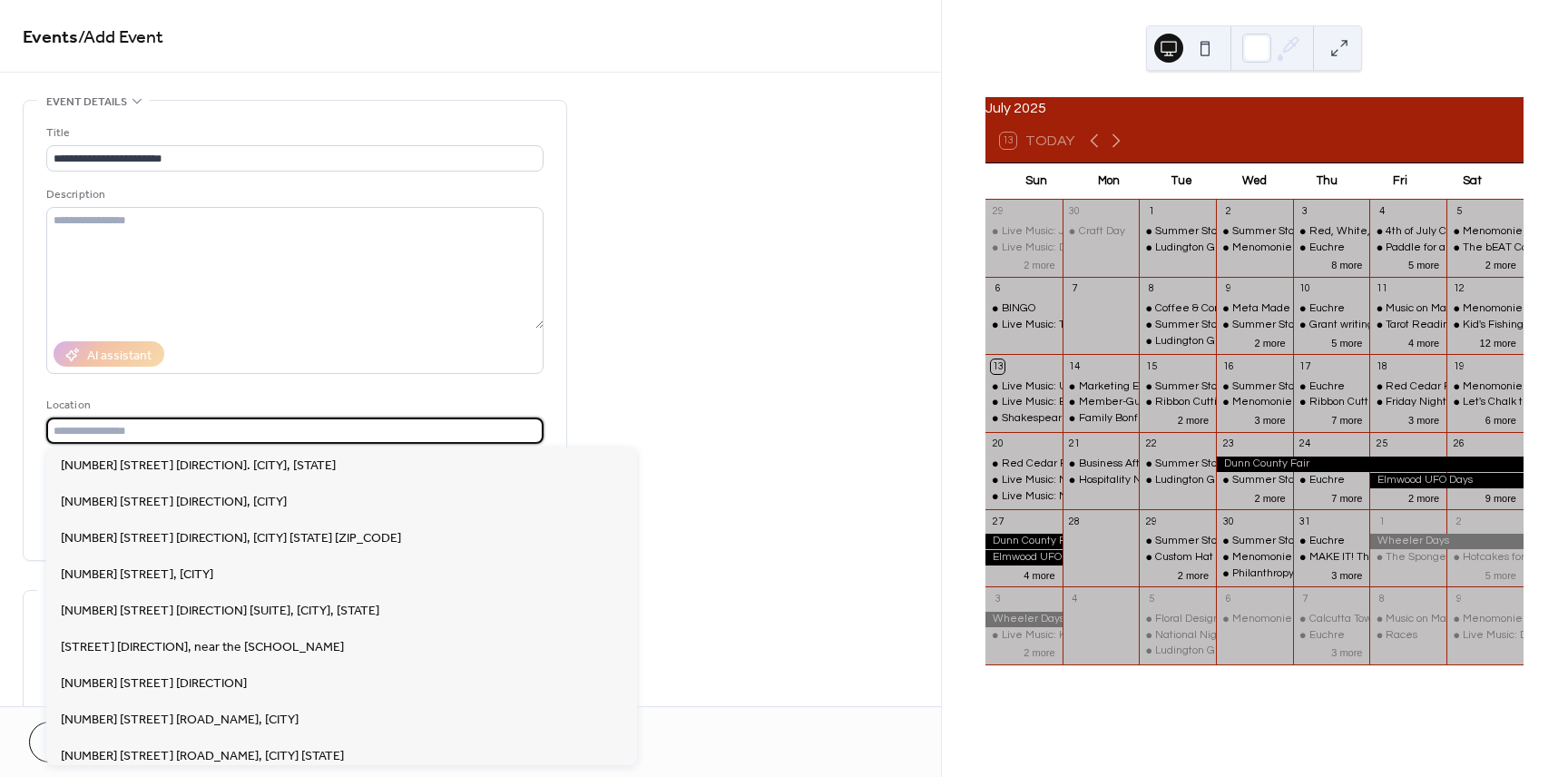 click at bounding box center [295, 430] 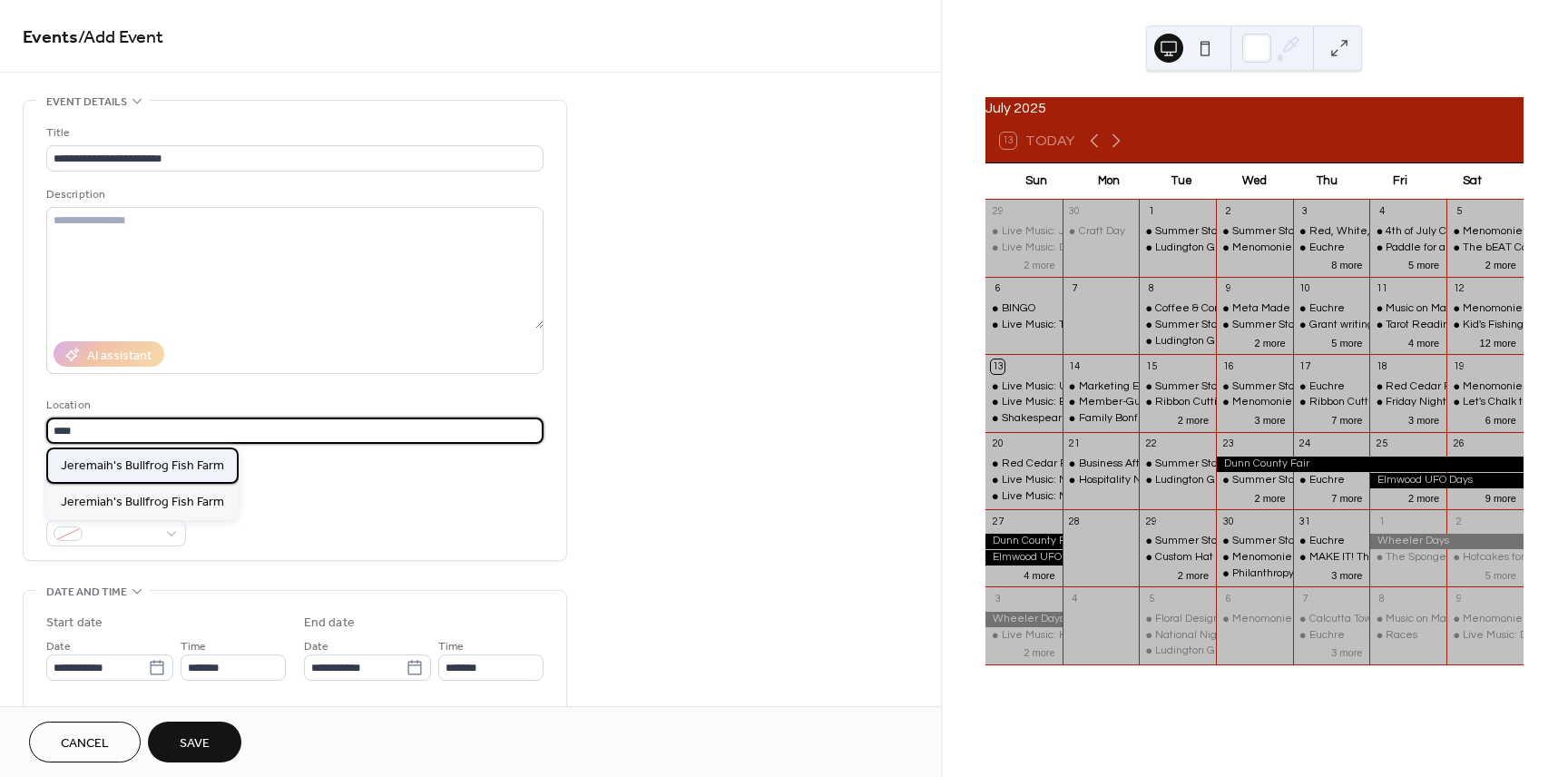 click on "Jeremaih's Bullfrog Fish Farm" at bounding box center (142, 466) 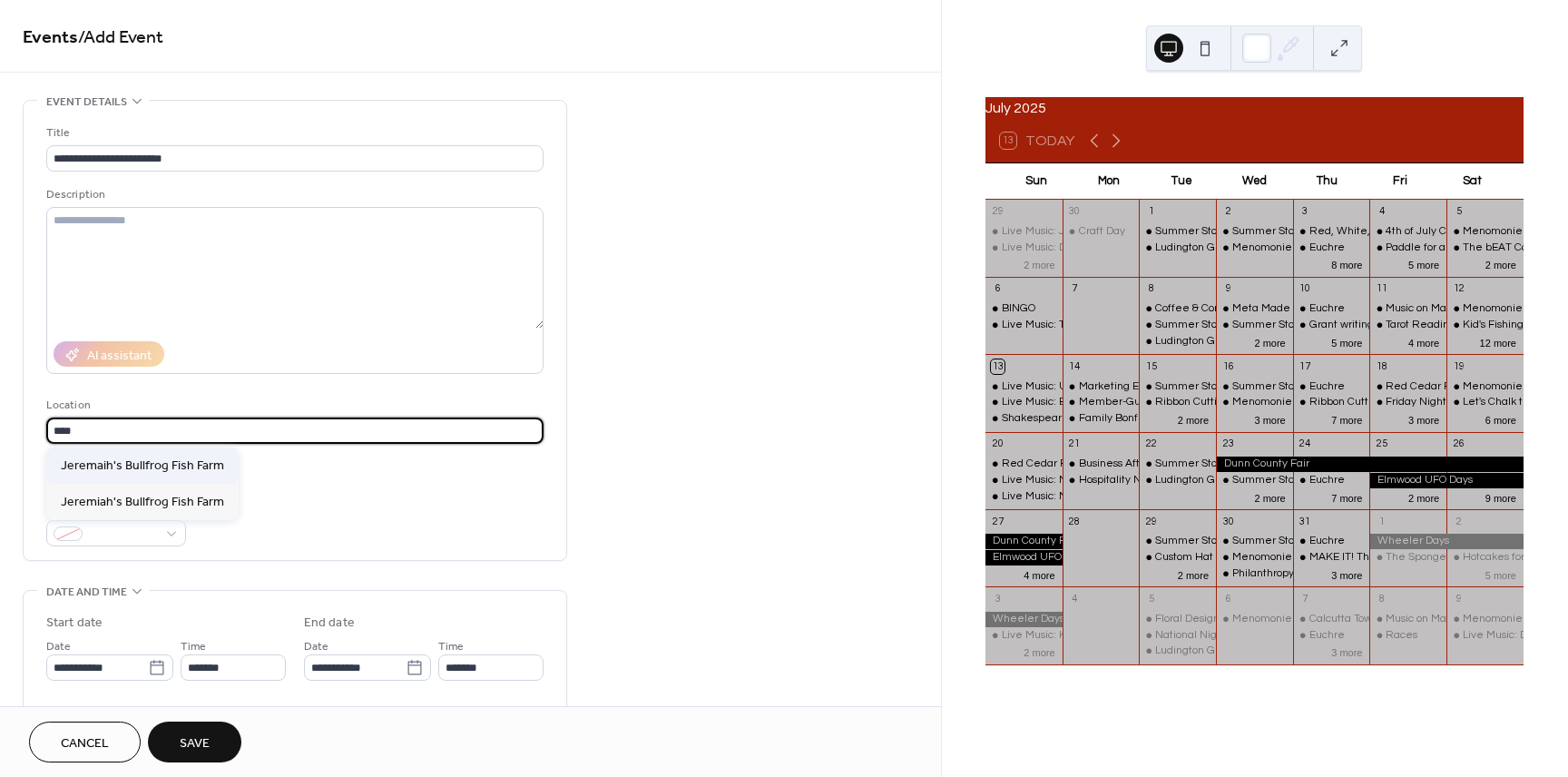 type on "**********" 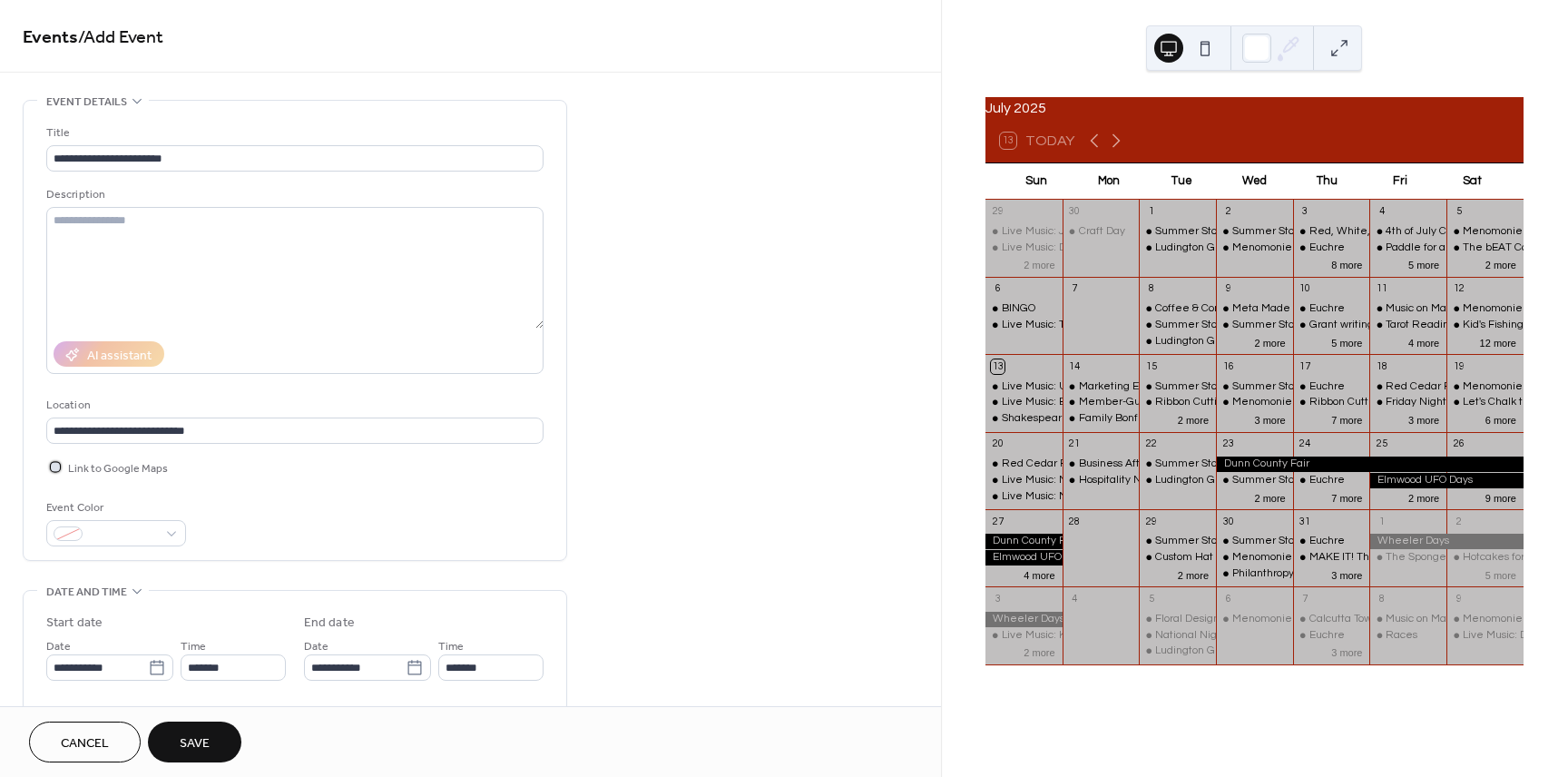 click at bounding box center (55, 467) 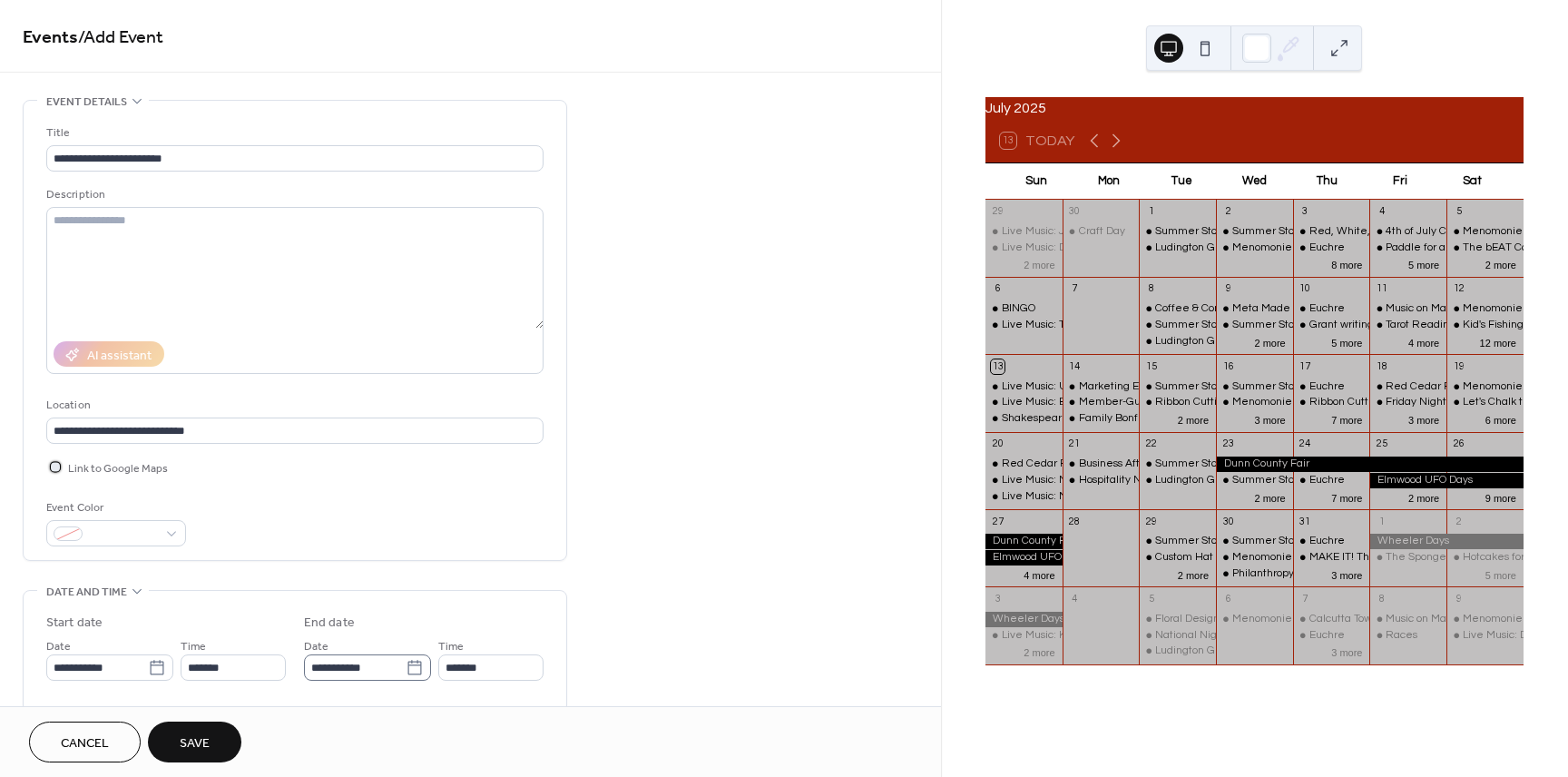 scroll, scrollTop: 4, scrollLeft: 0, axis: vertical 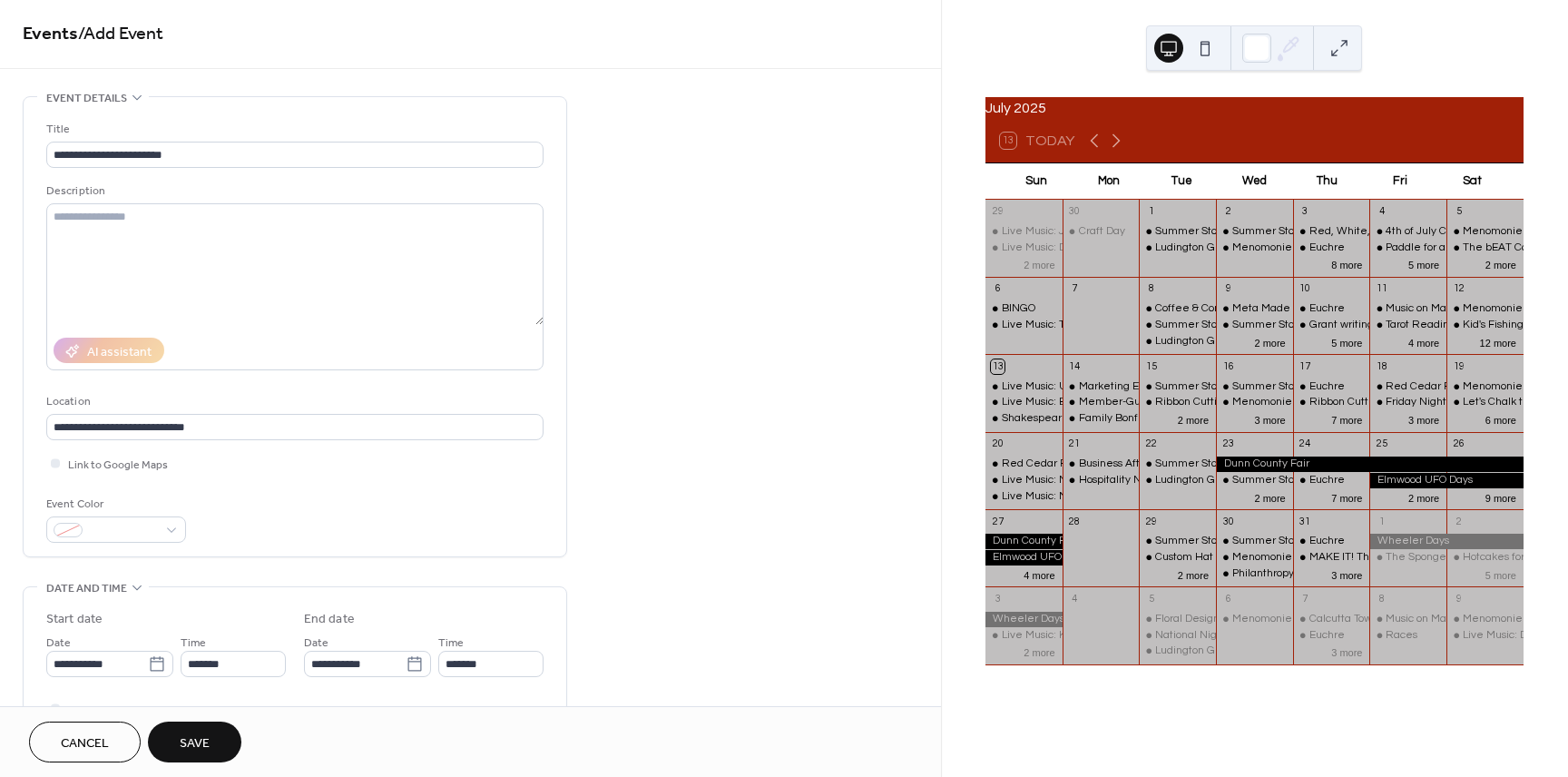 click on "Save" at bounding box center [194, 743] 